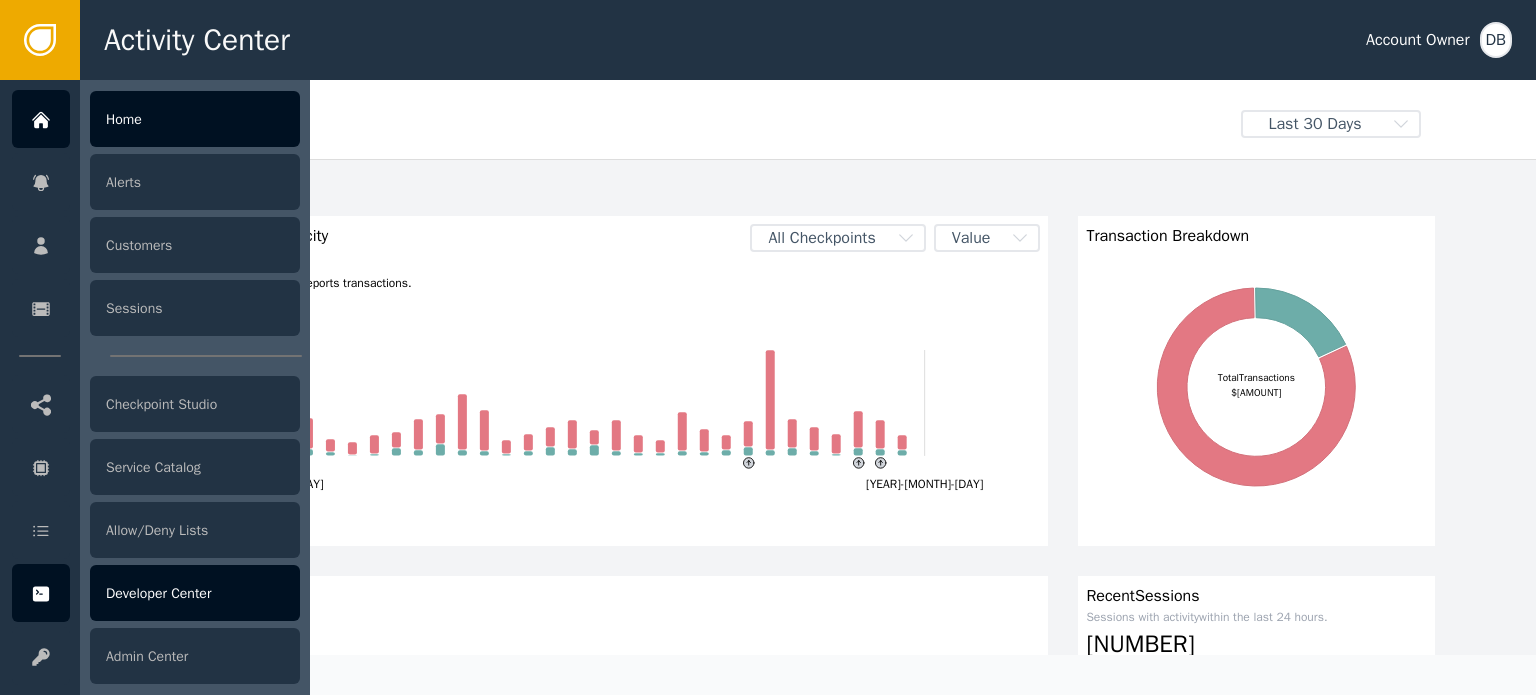 scroll, scrollTop: 0, scrollLeft: 0, axis: both 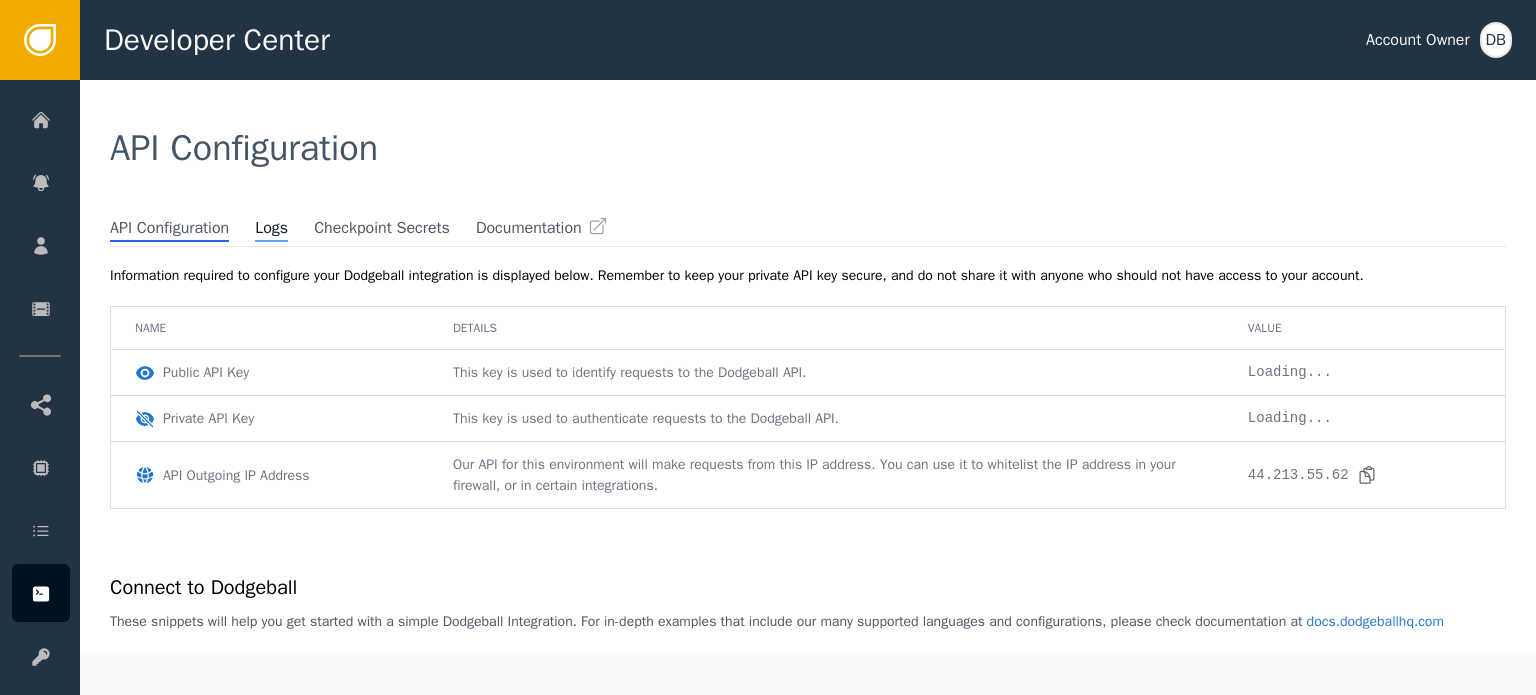 click on "Logs" at bounding box center [271, 229] 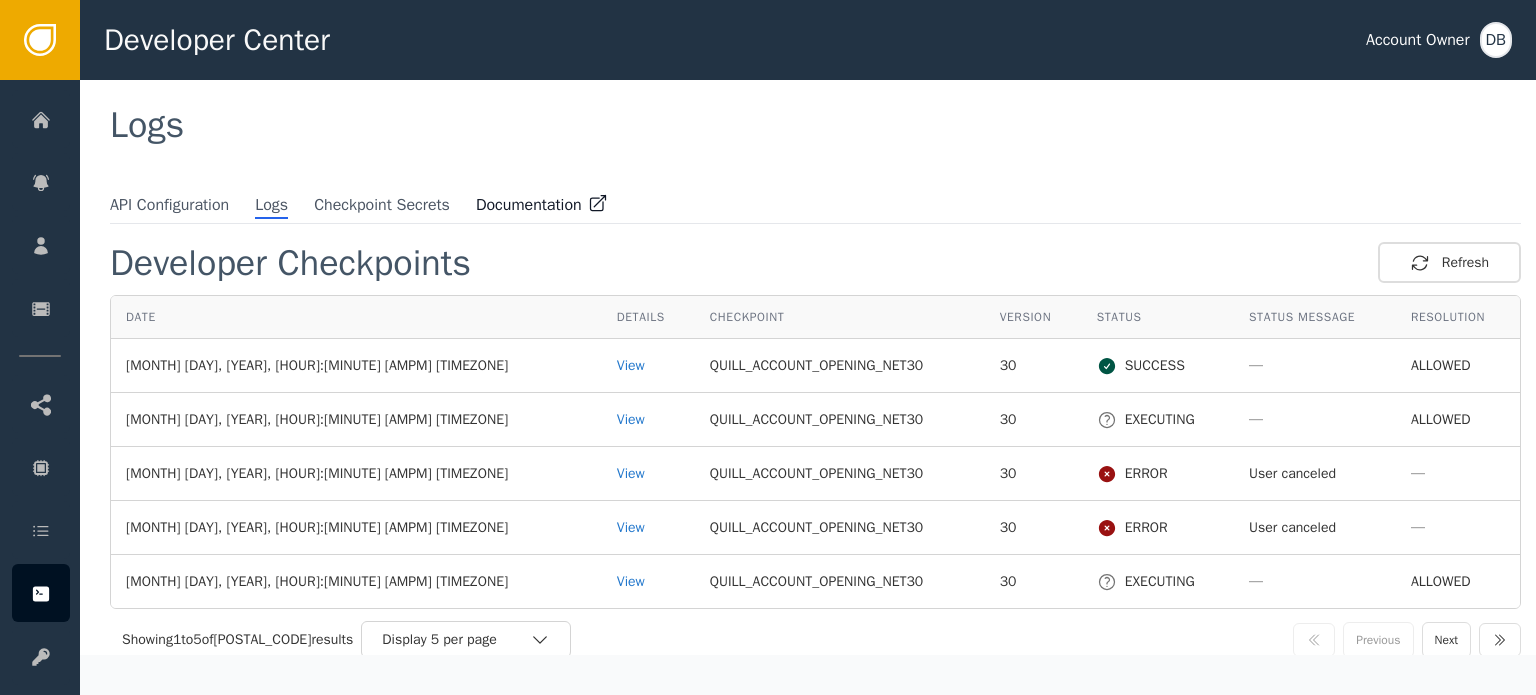 scroll, scrollTop: 35, scrollLeft: 0, axis: vertical 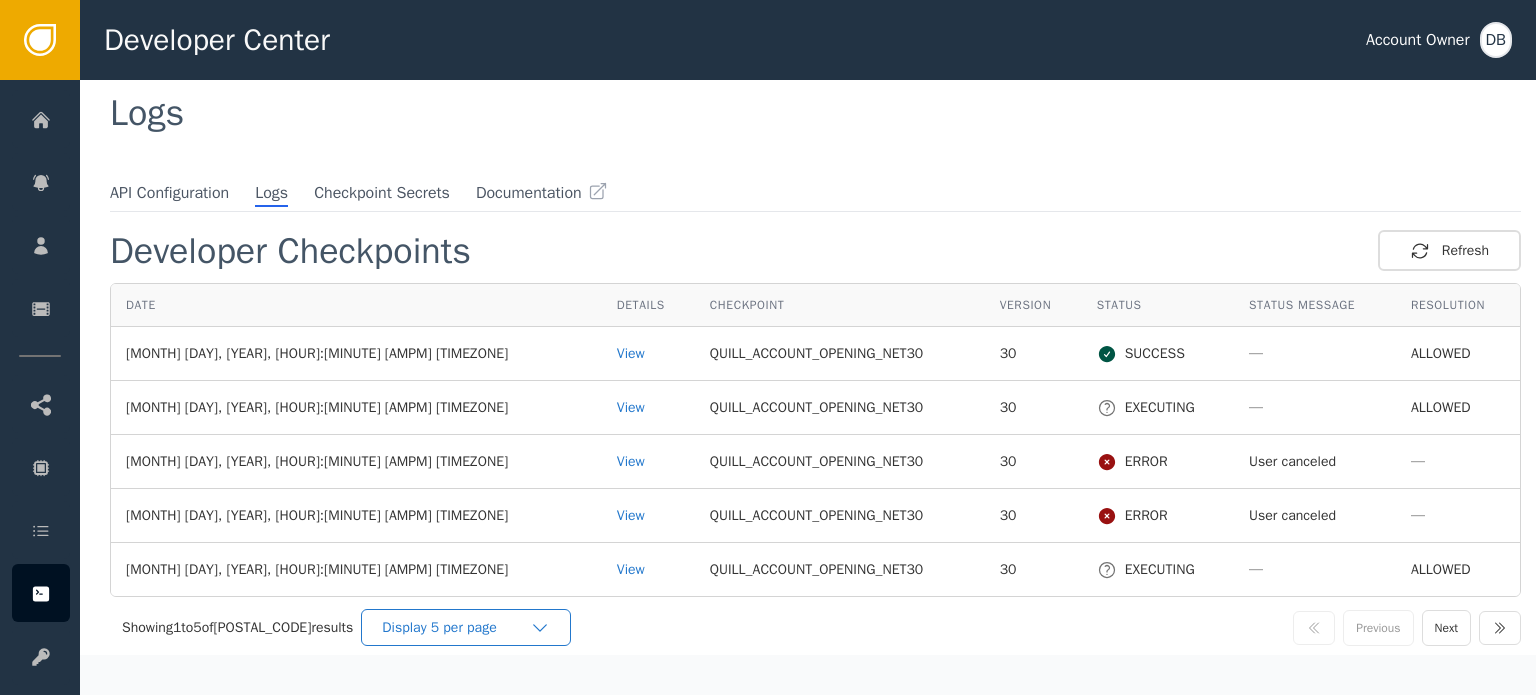 drag, startPoint x: 543, startPoint y: 623, endPoint x: 524, endPoint y: 622, distance: 19.026299 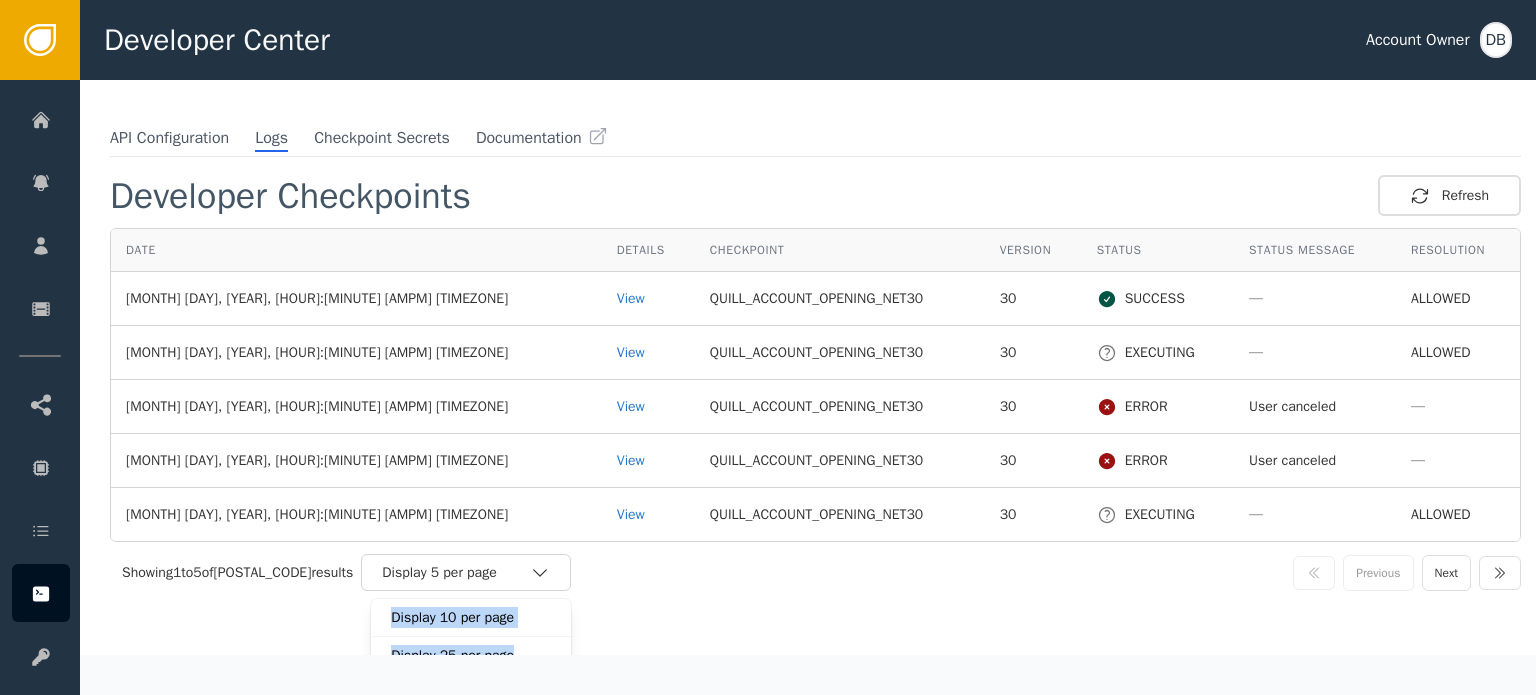 scroll, scrollTop: 106, scrollLeft: 0, axis: vertical 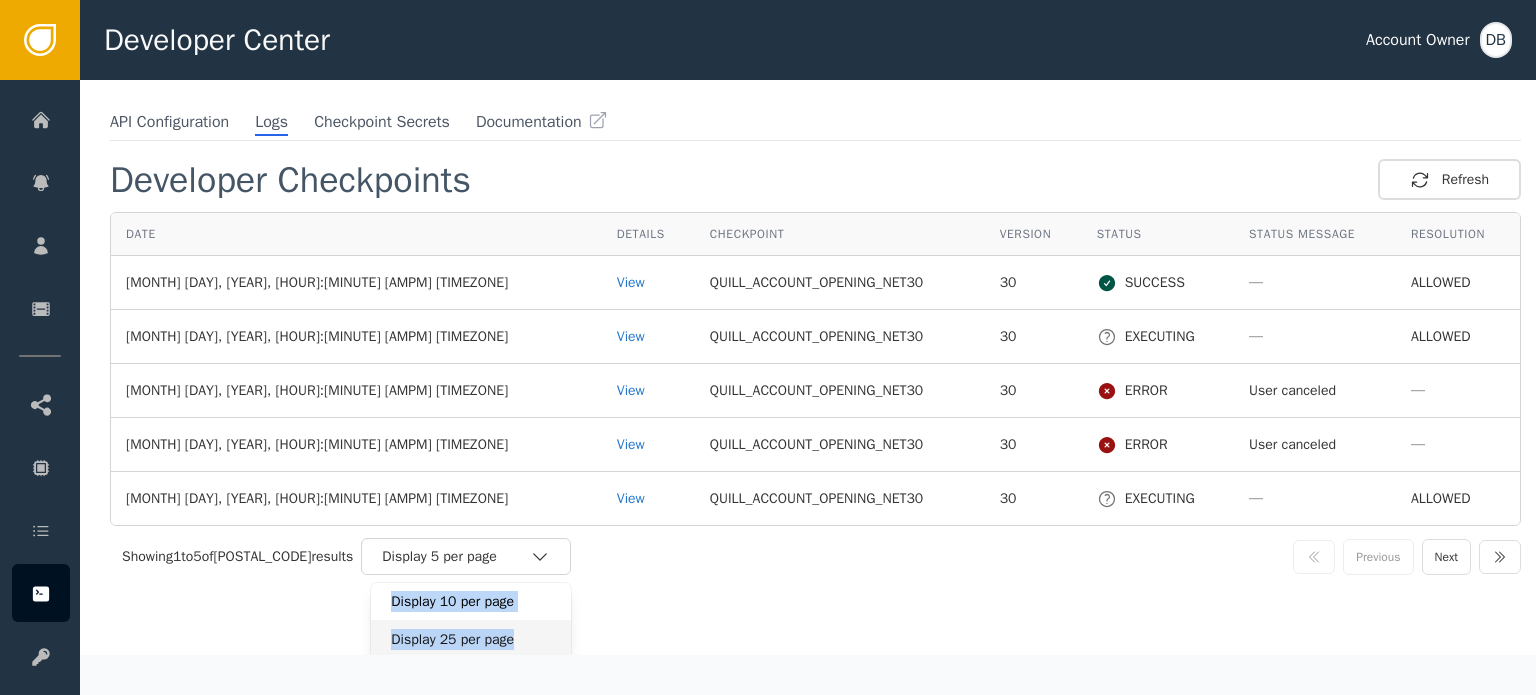click on "Display 25 per page" at bounding box center [471, 639] 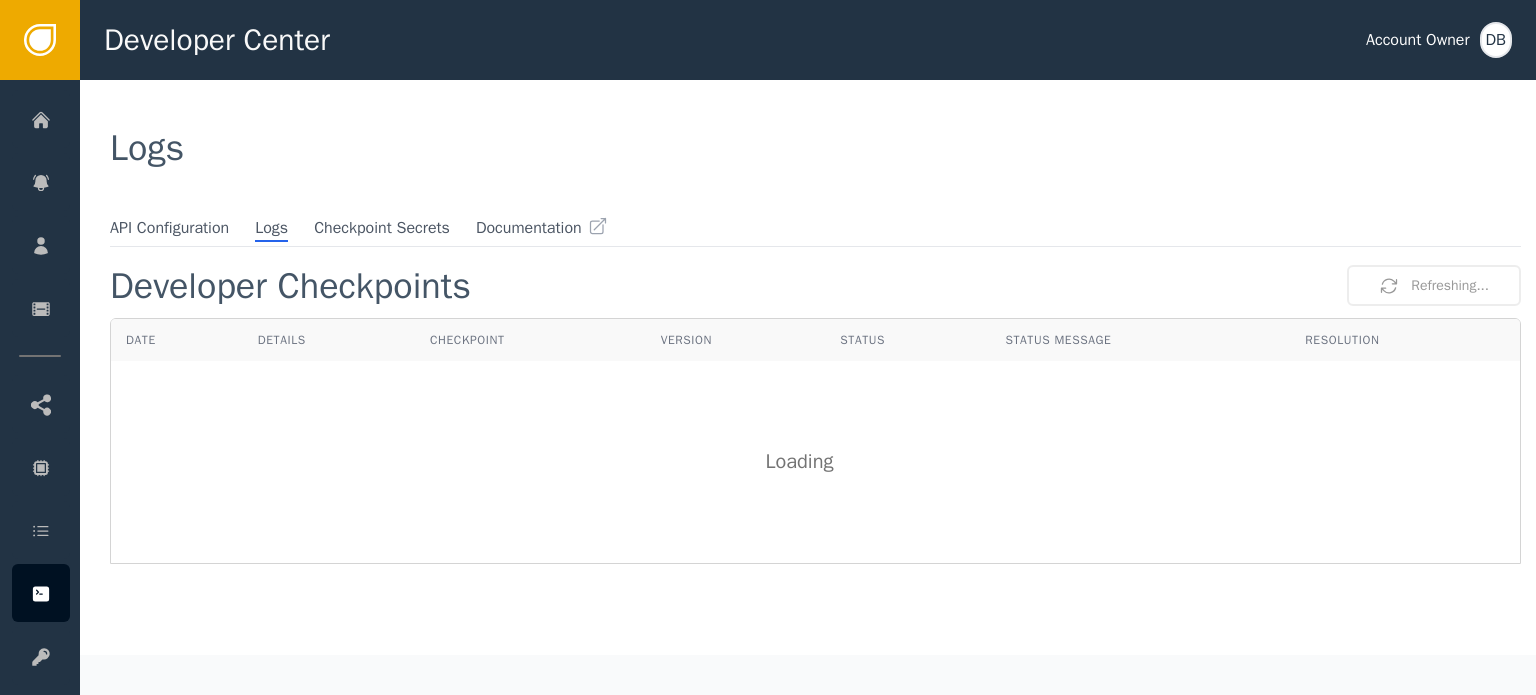 scroll, scrollTop: 0, scrollLeft: 0, axis: both 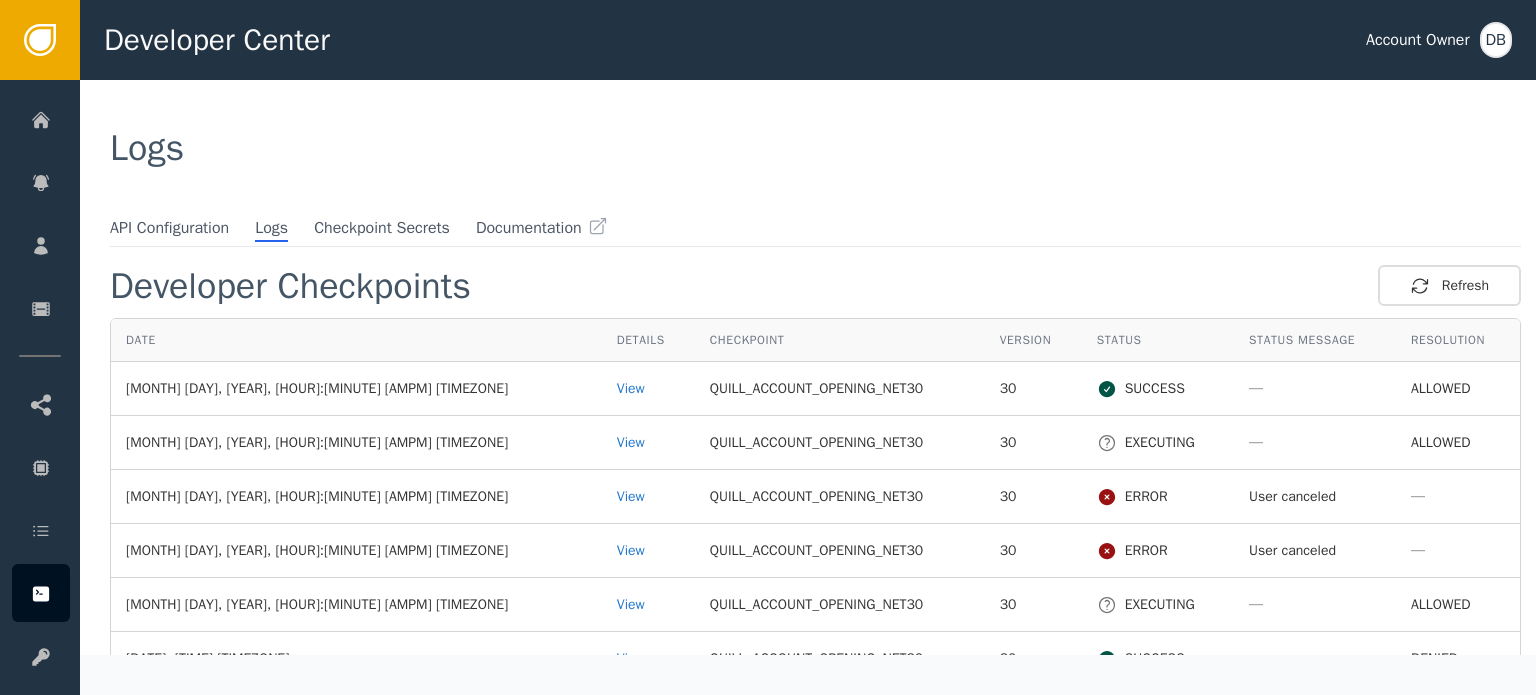 click on "Logs" at bounding box center (808, 148) 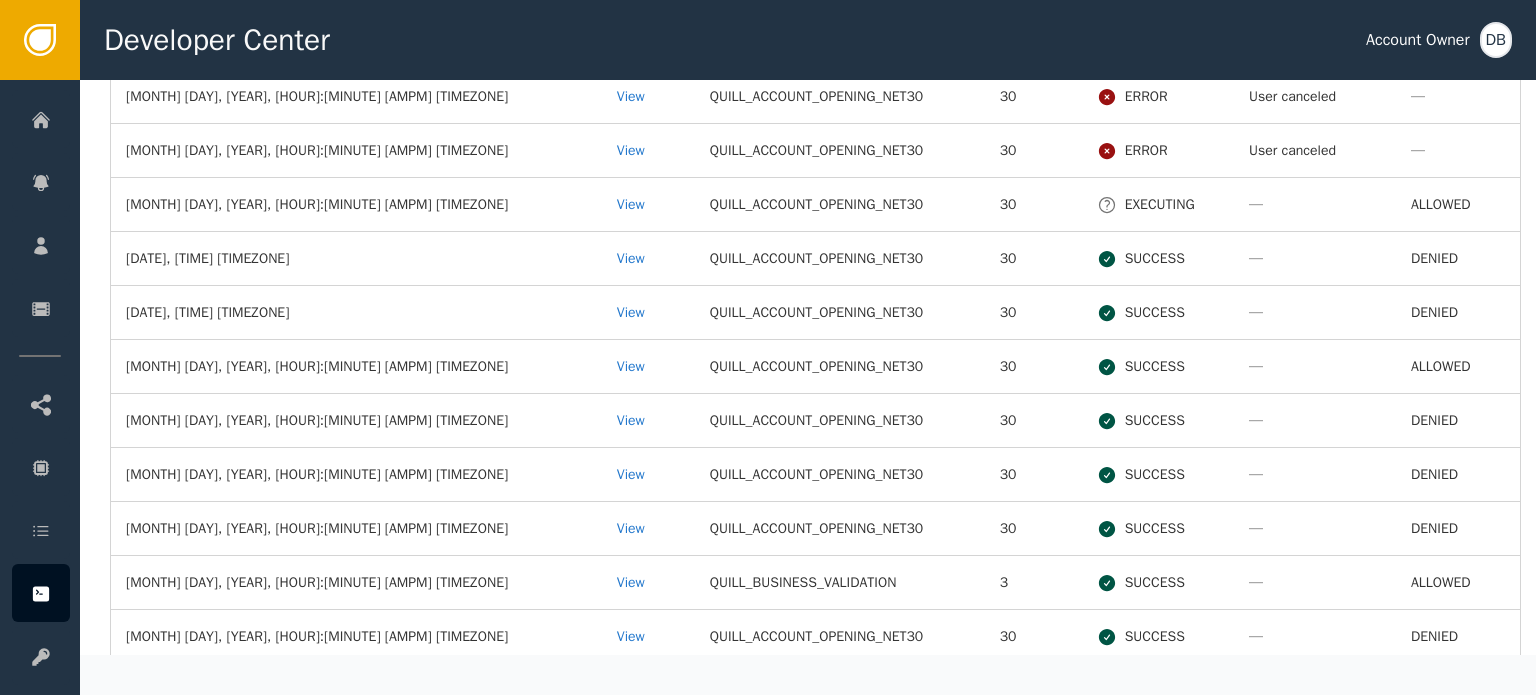 scroll, scrollTop: 700, scrollLeft: 0, axis: vertical 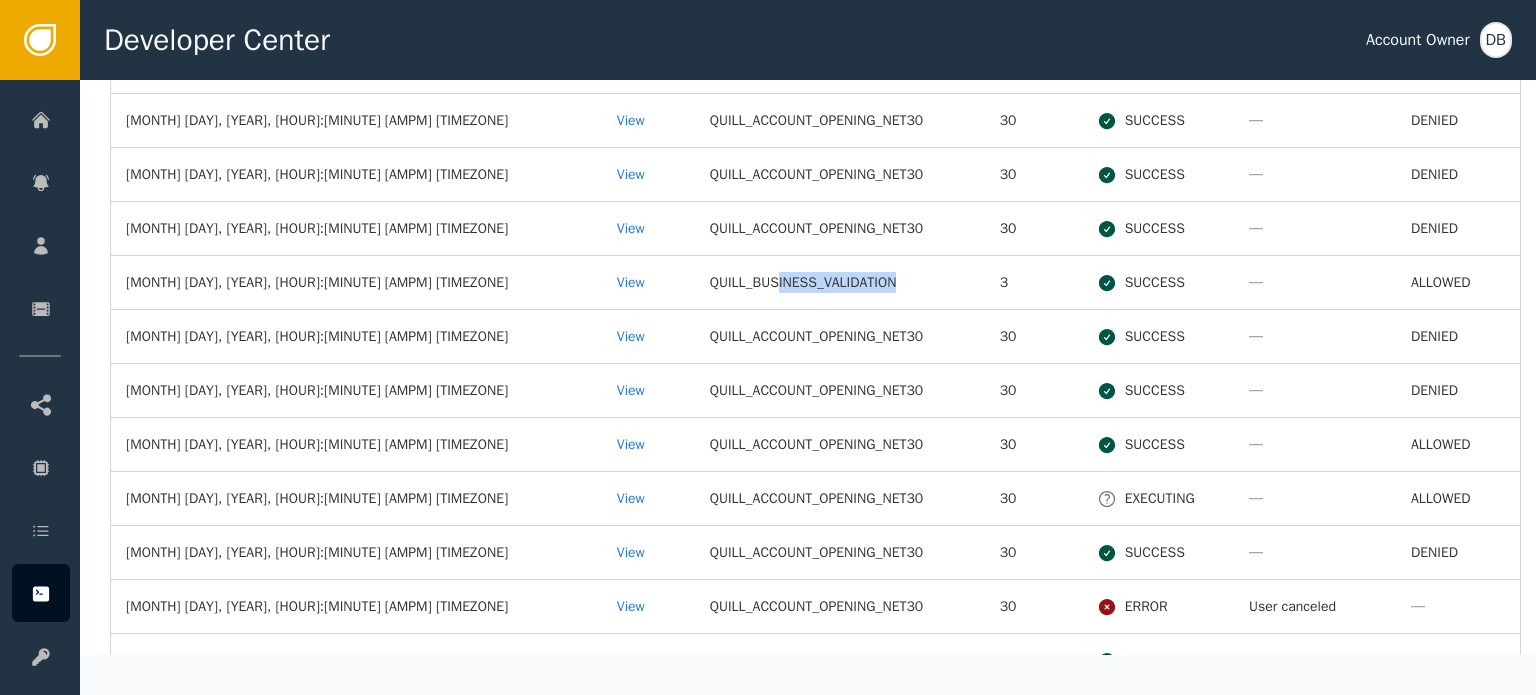 drag, startPoint x: 711, startPoint y: 283, endPoint x: 584, endPoint y: 275, distance: 127.25172 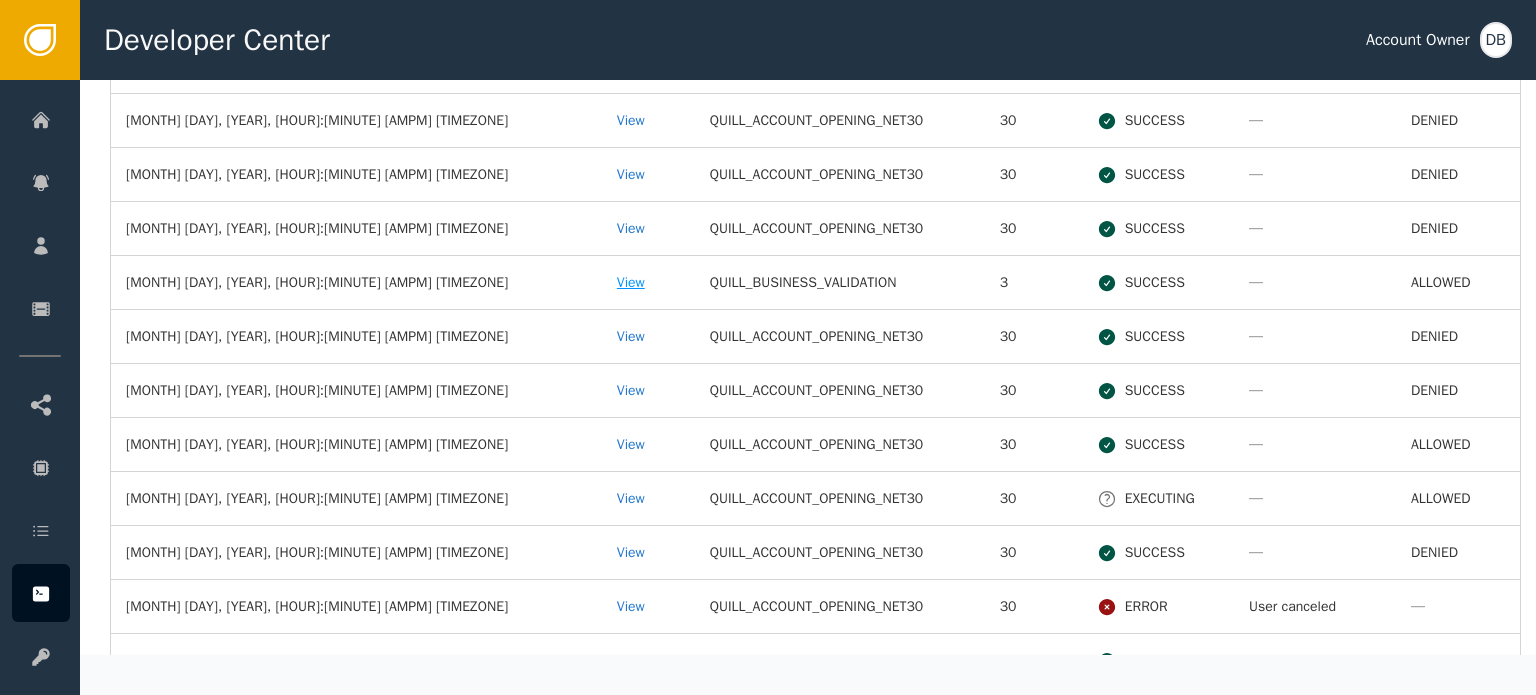 click on "View" at bounding box center (648, 282) 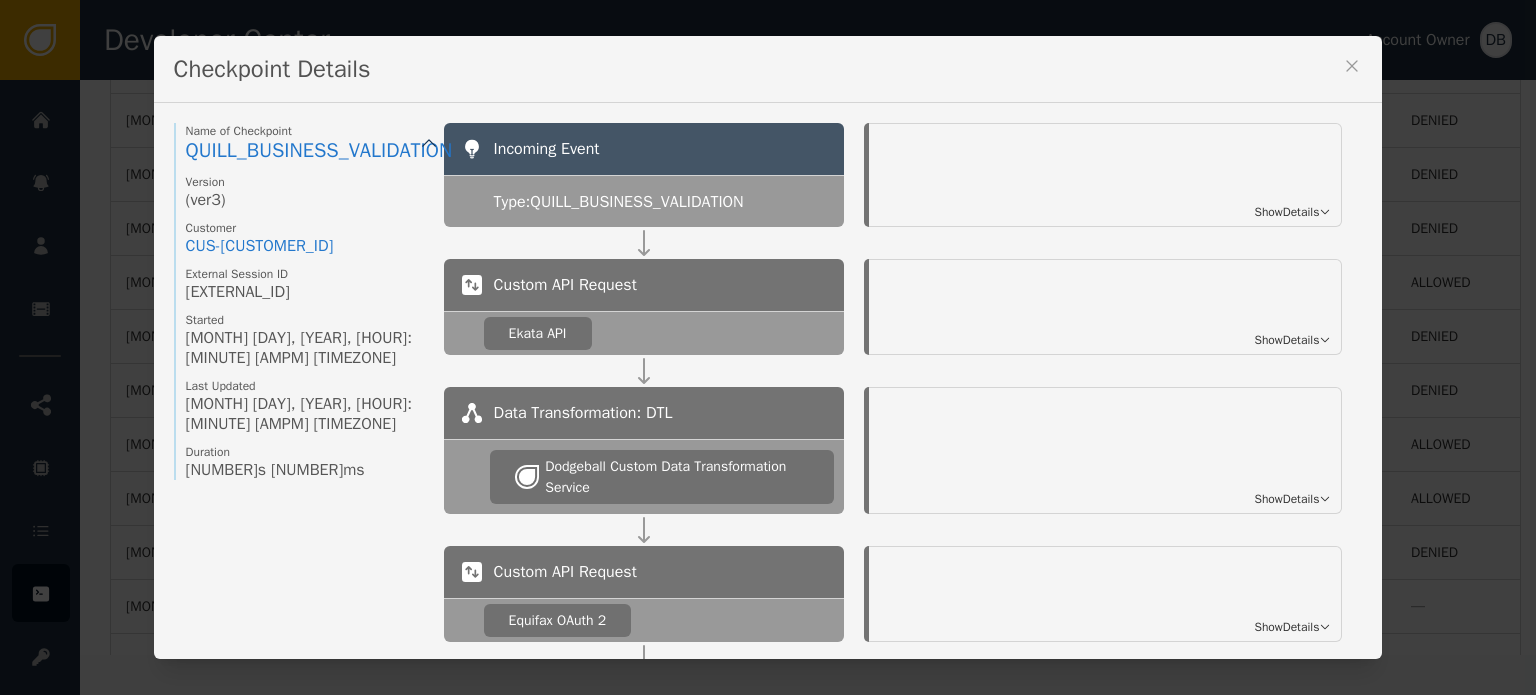 click on "Show  Details" at bounding box center (1286, 212) 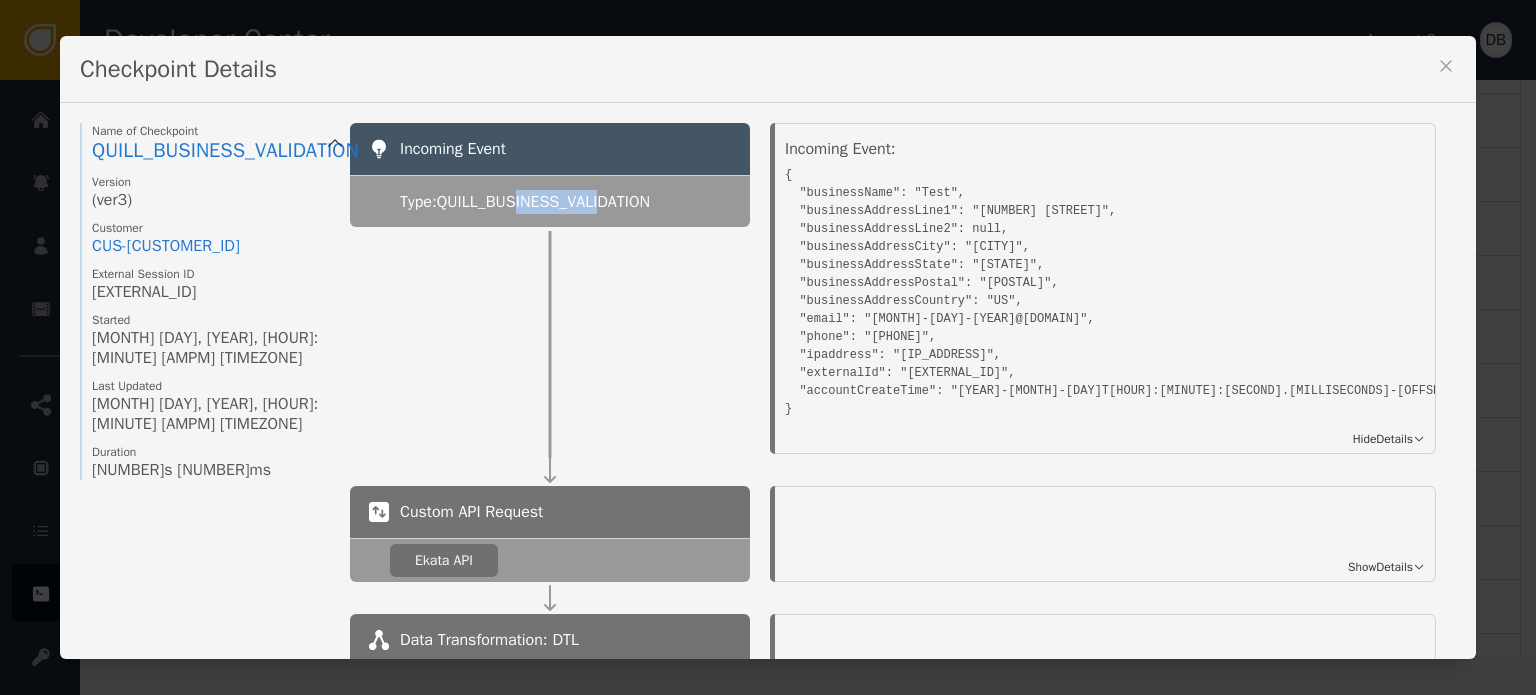 drag, startPoint x: 628, startPoint y: 185, endPoint x: 762, endPoint y: 189, distance: 134.0597 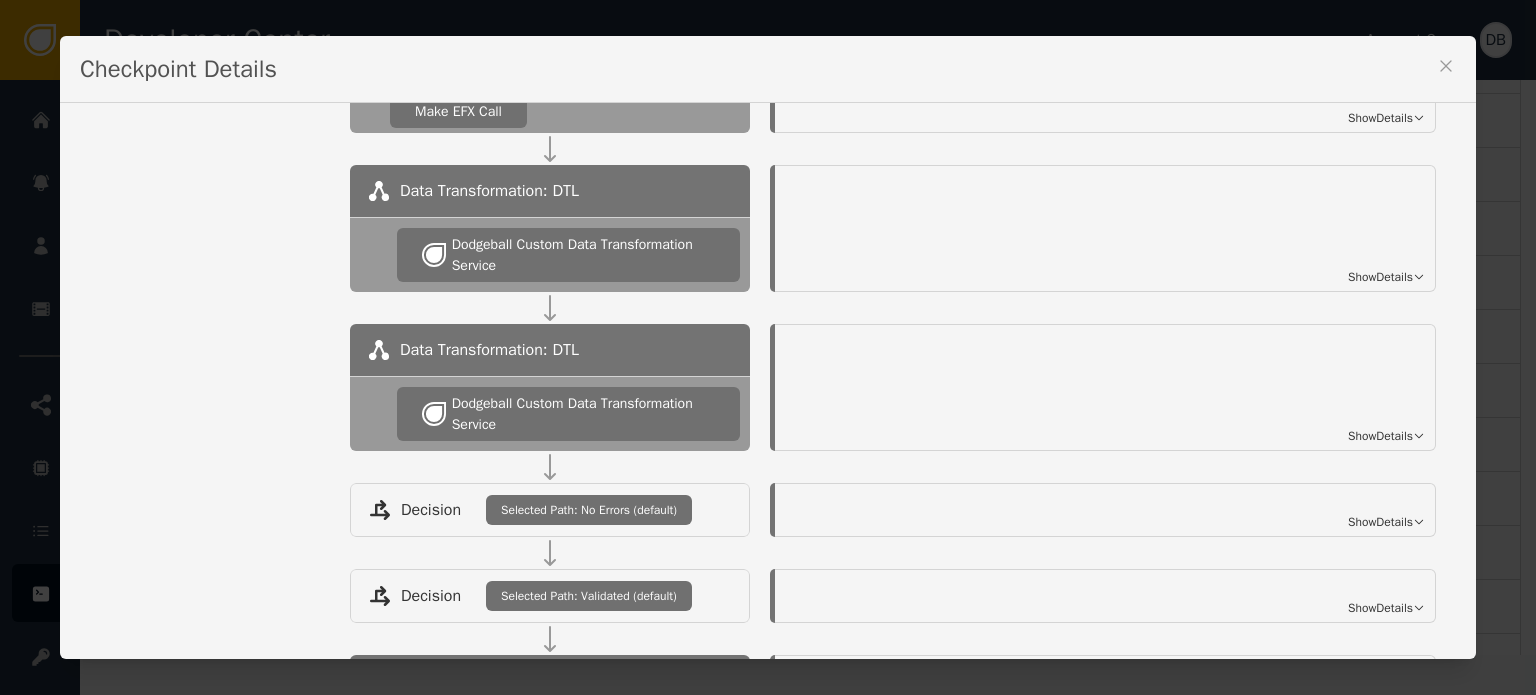 scroll, scrollTop: 815, scrollLeft: 0, axis: vertical 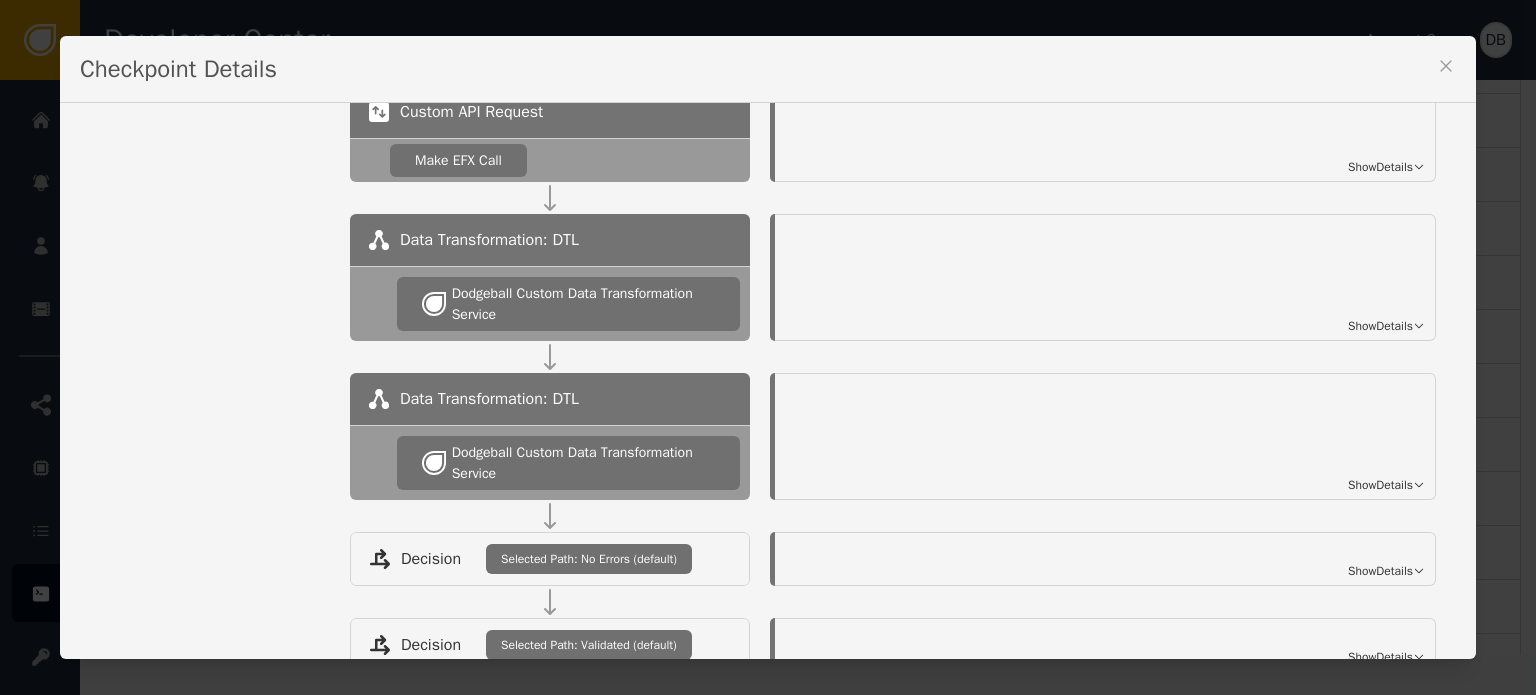 click on "Show  Details" at bounding box center (1105, 277) 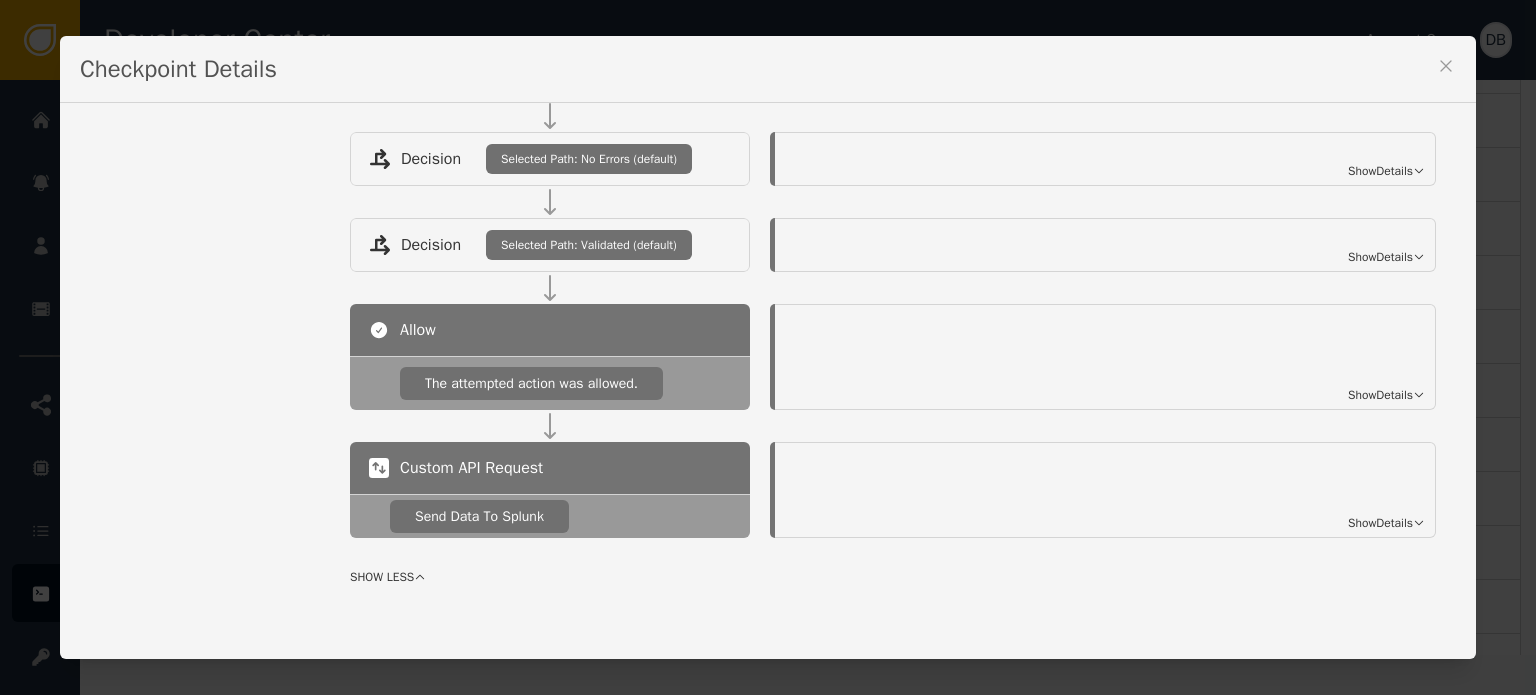 click on "Show  Details" at bounding box center [1380, 395] 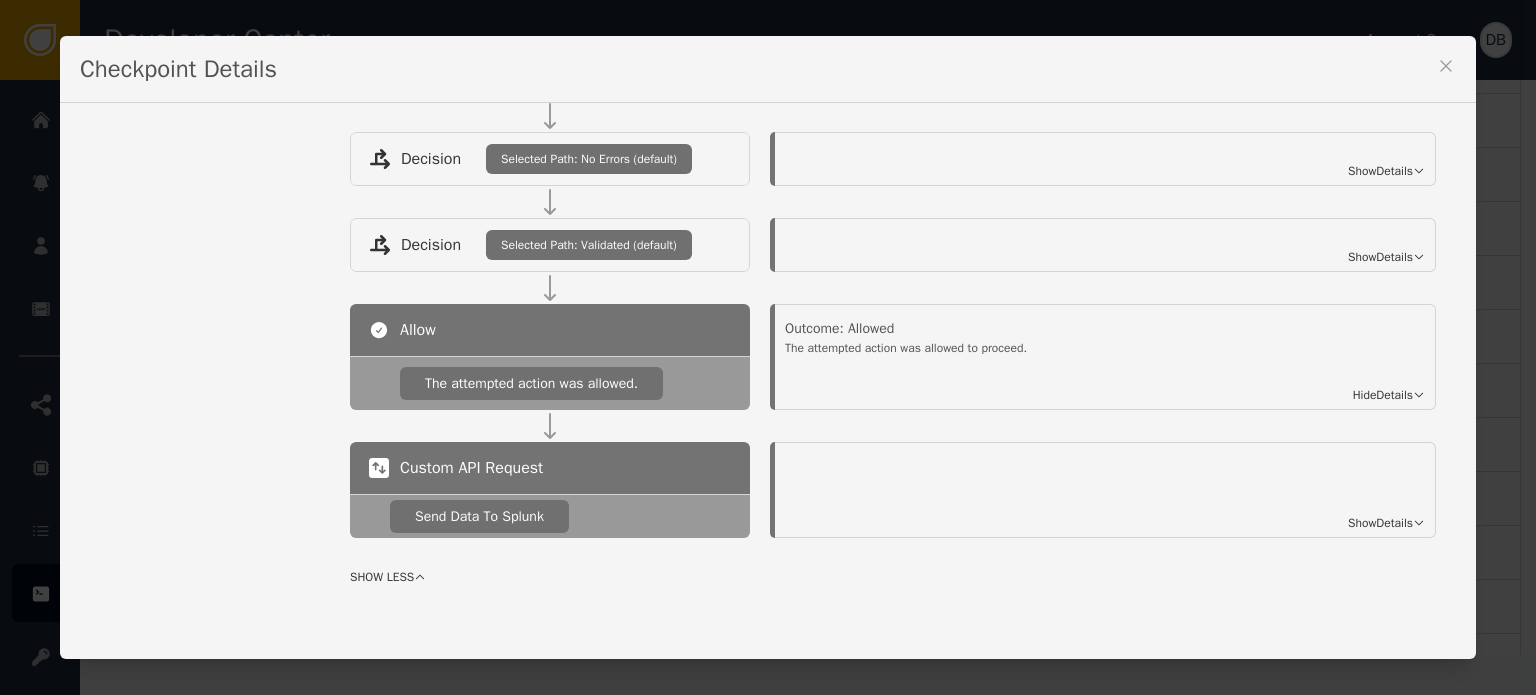 click on "Show  Details" at bounding box center (1380, 523) 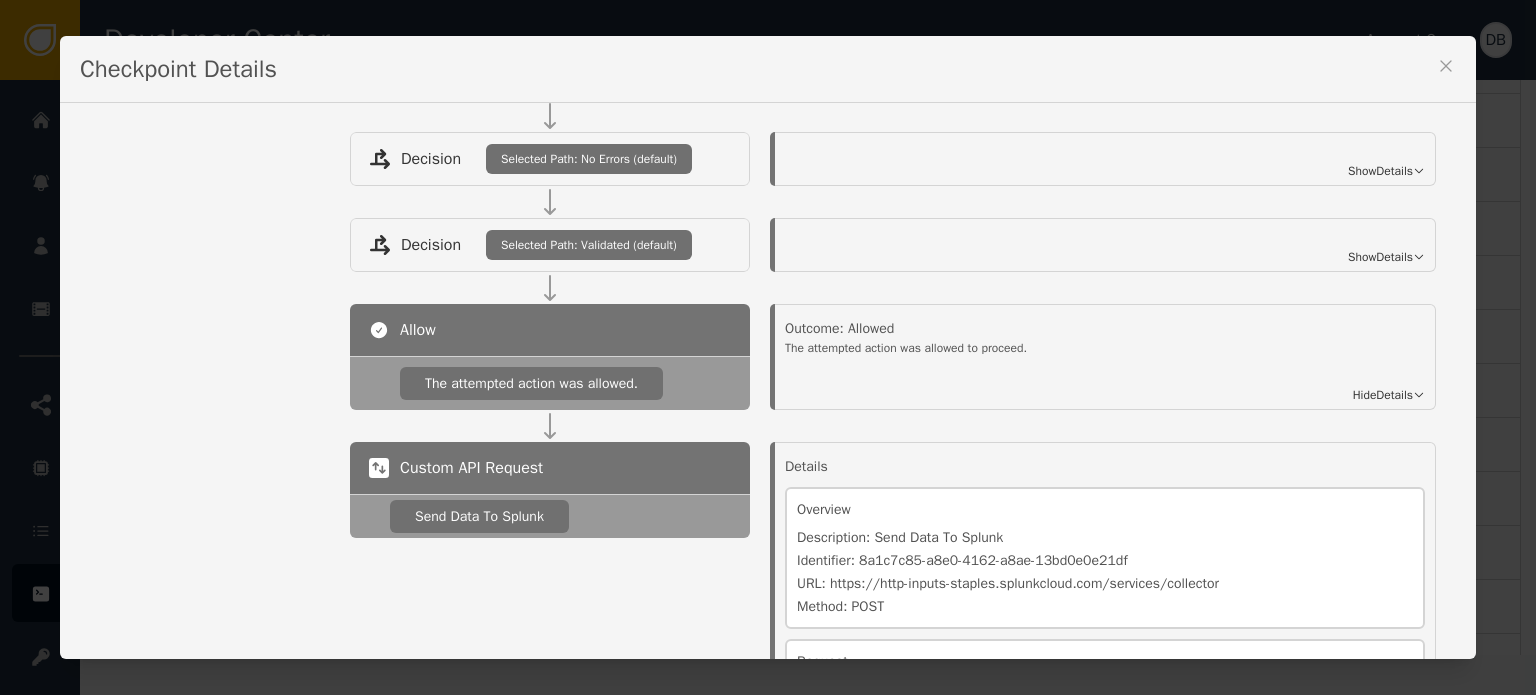 scroll, scrollTop: 200, scrollLeft: 0, axis: vertical 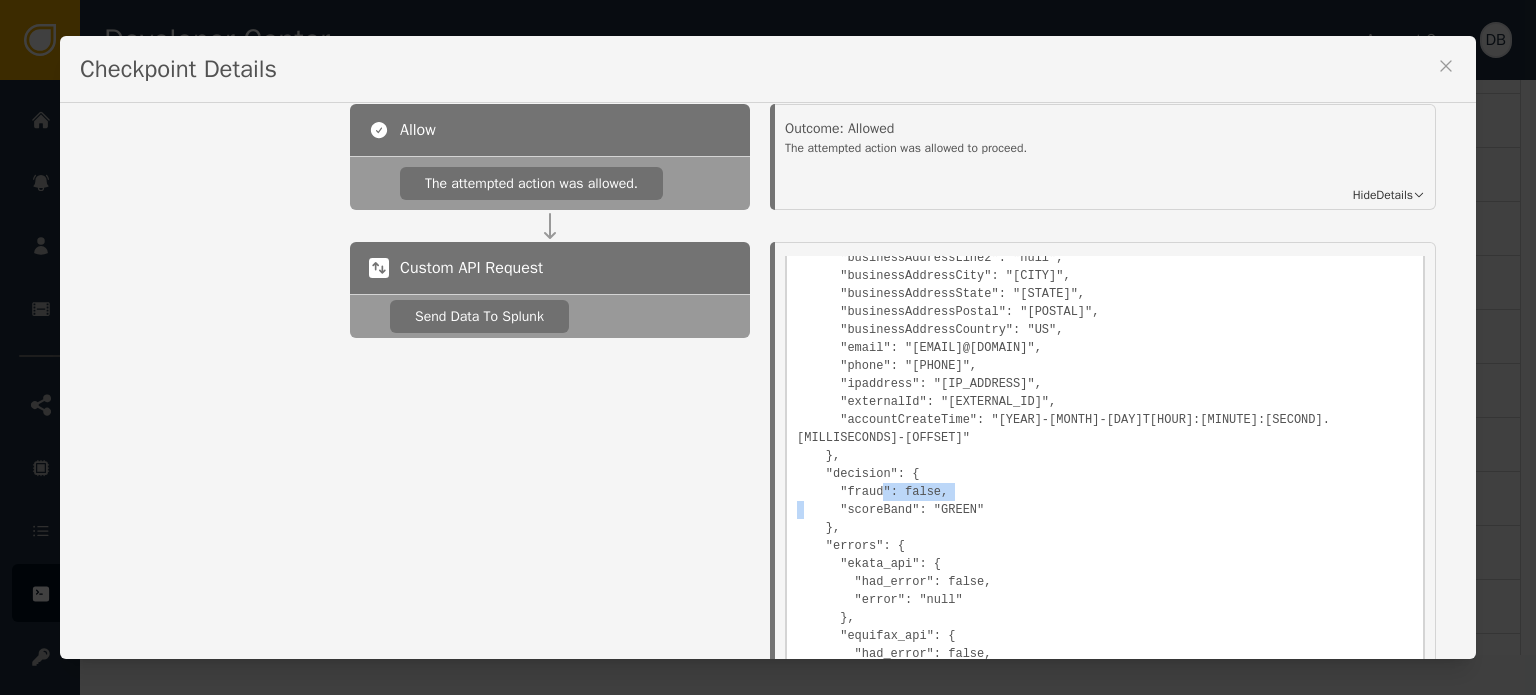 drag, startPoint x: 972, startPoint y: 479, endPoint x: 1057, endPoint y: 487, distance: 85.37564 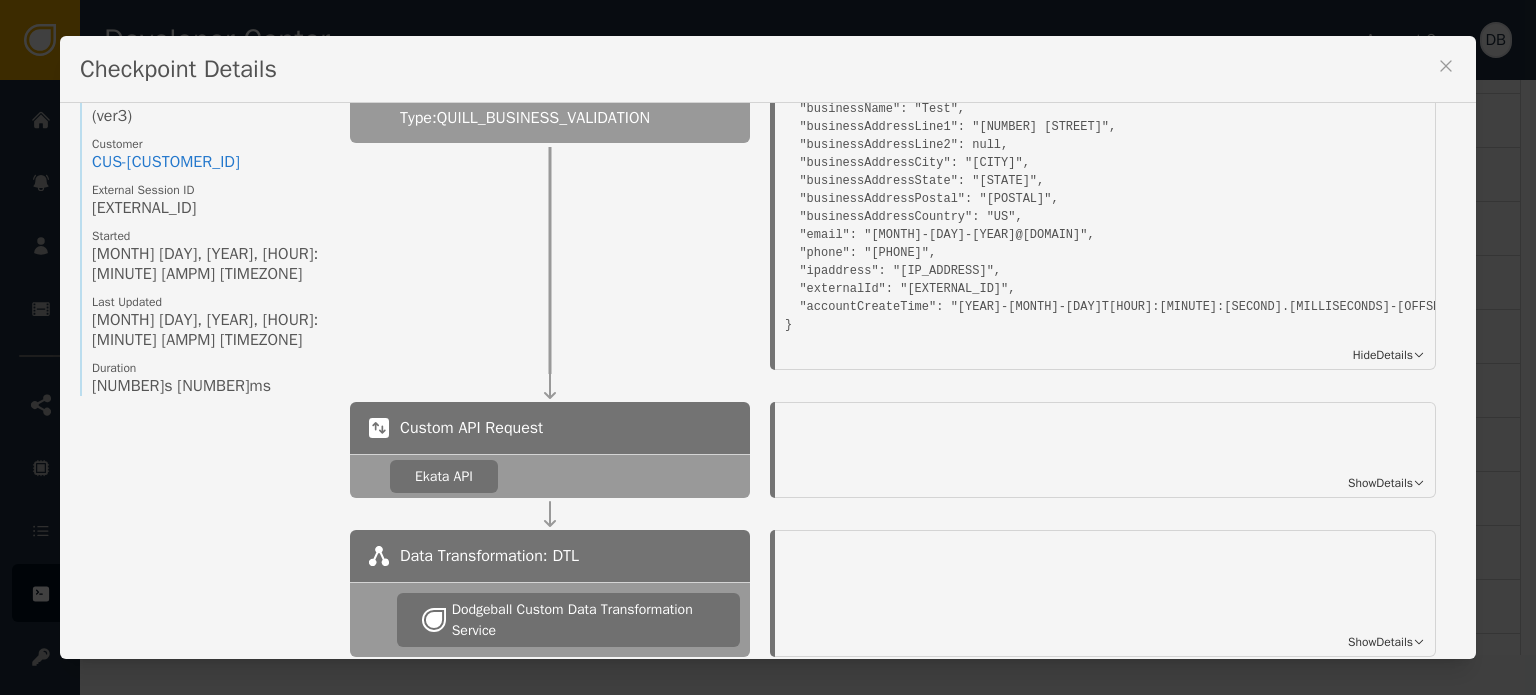 scroll, scrollTop: 0, scrollLeft: 0, axis: both 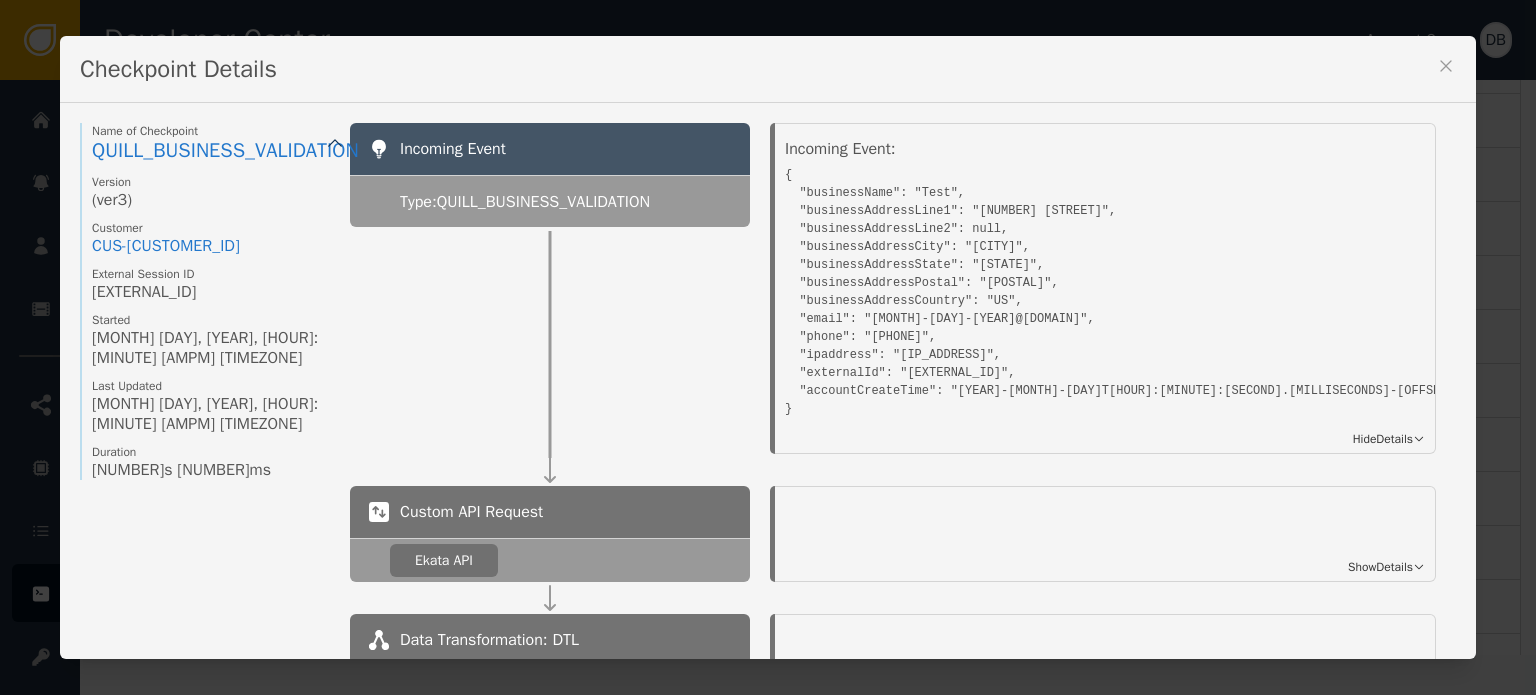 click 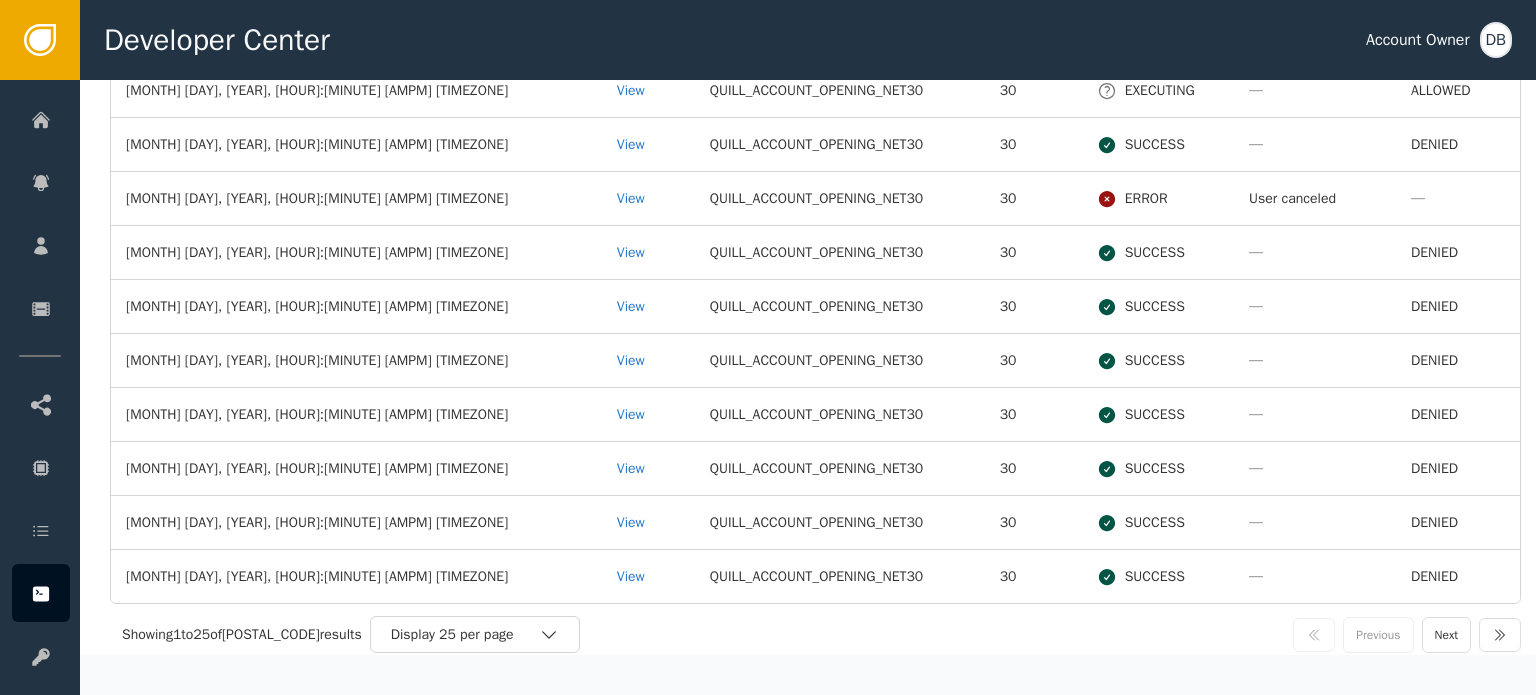 scroll, scrollTop: 1111, scrollLeft: 0, axis: vertical 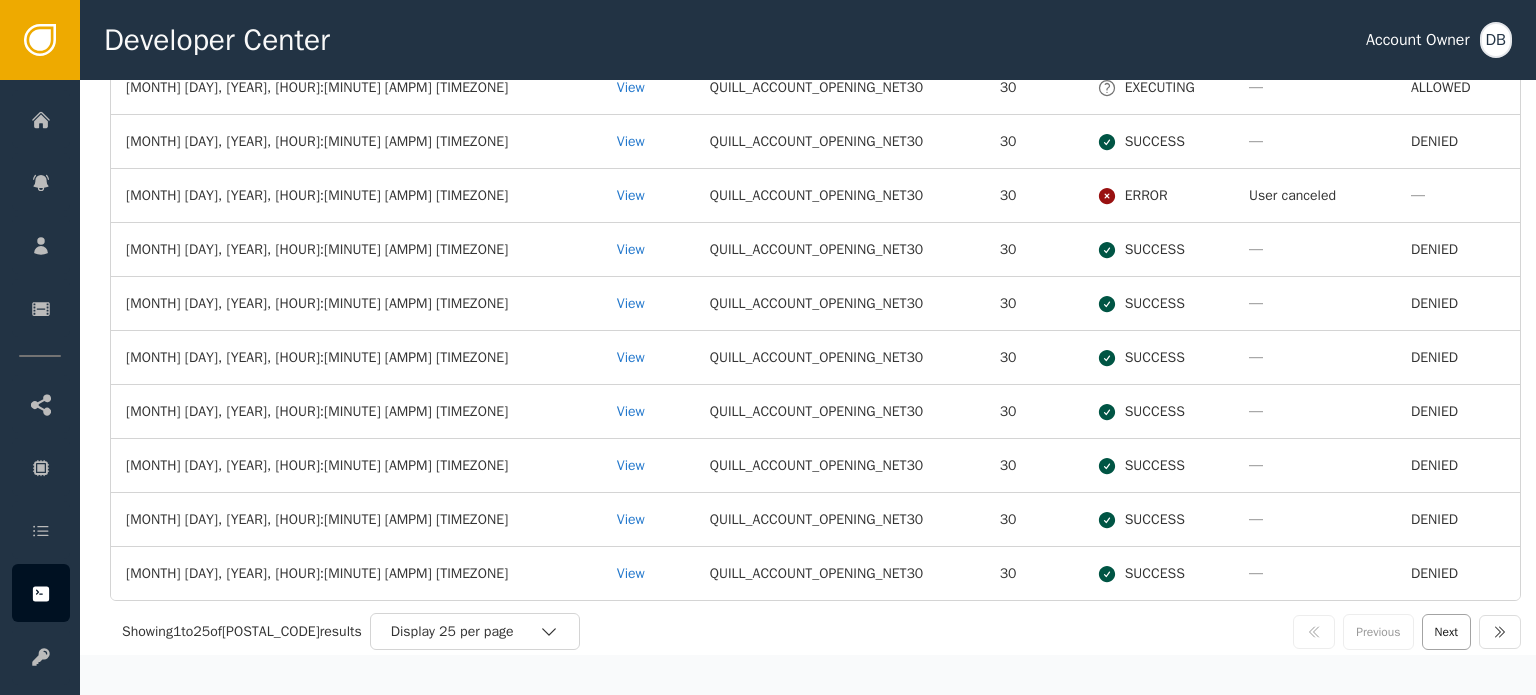 click on "Next" at bounding box center [1446, 632] 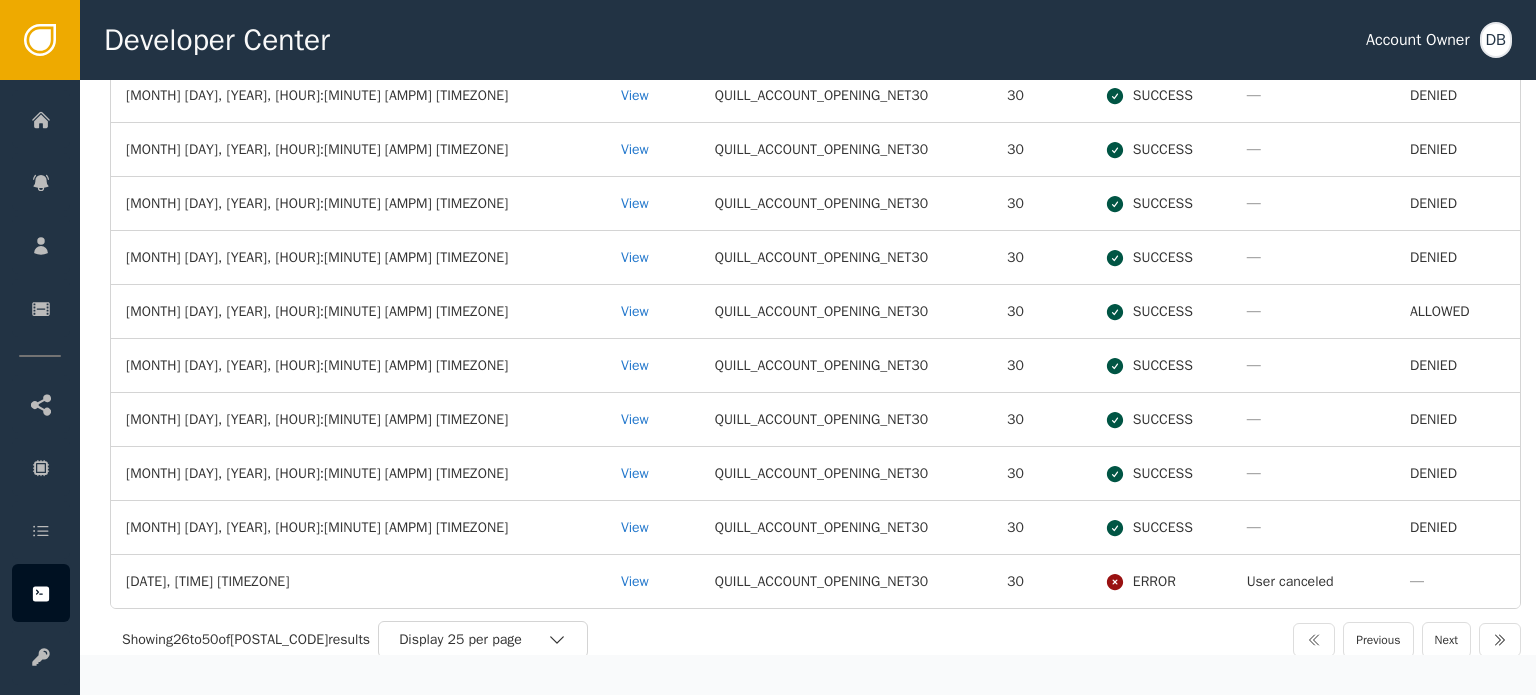 scroll, scrollTop: 1111, scrollLeft: 0, axis: vertical 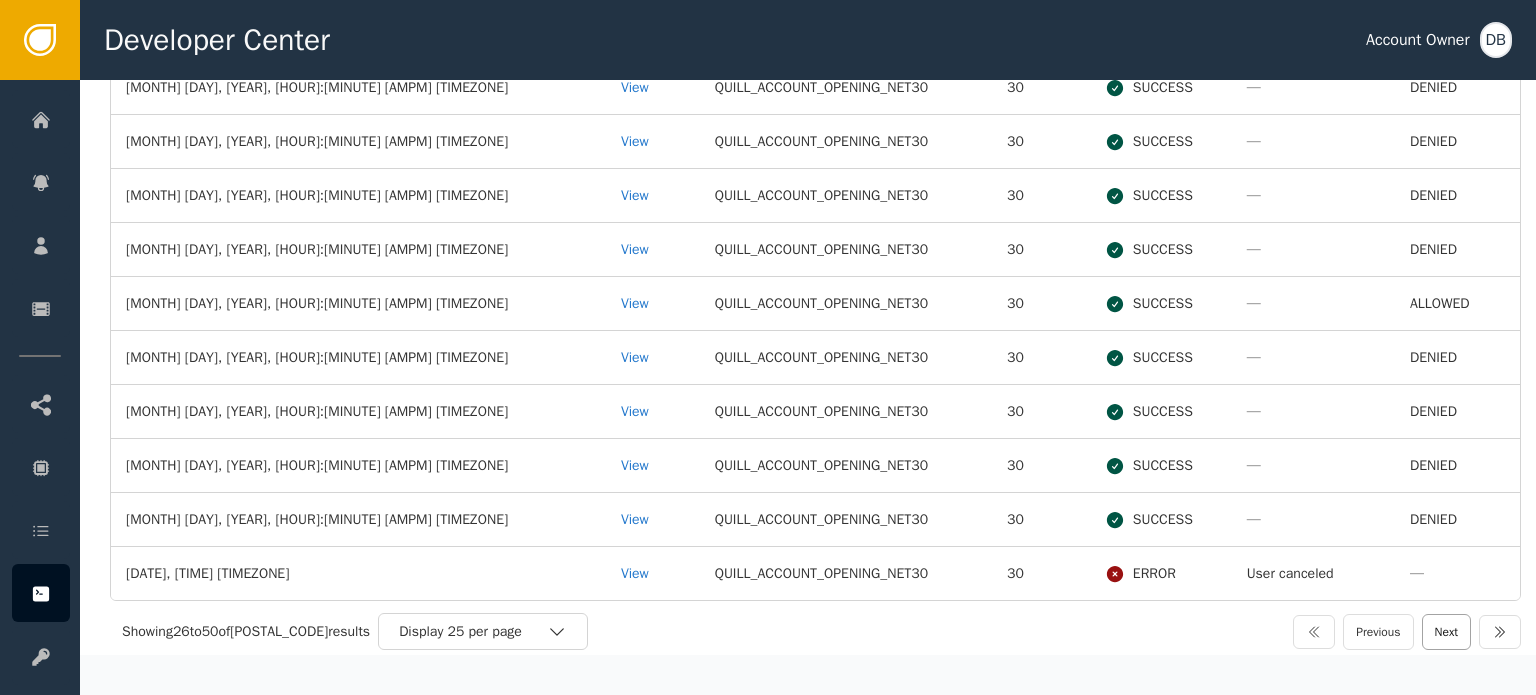 click on "Next" at bounding box center (1446, 632) 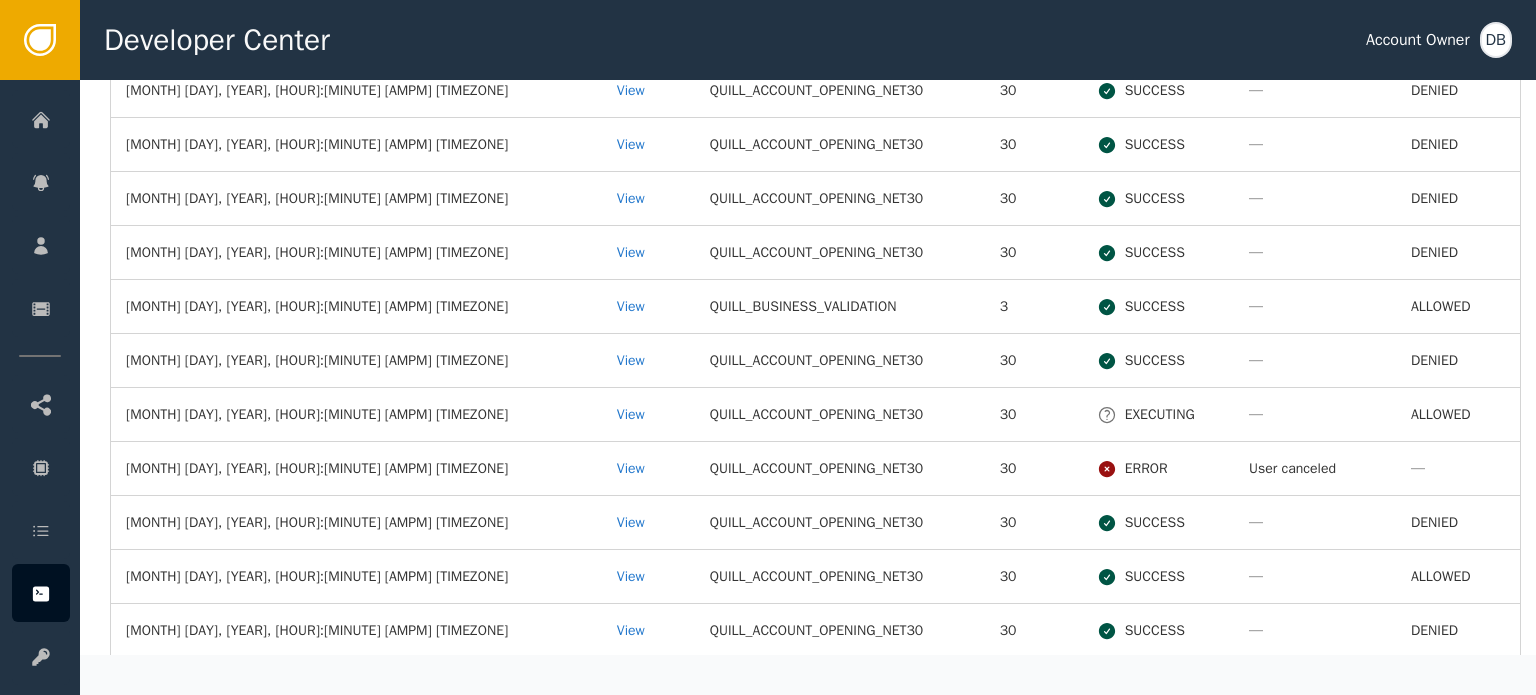 scroll, scrollTop: 800, scrollLeft: 0, axis: vertical 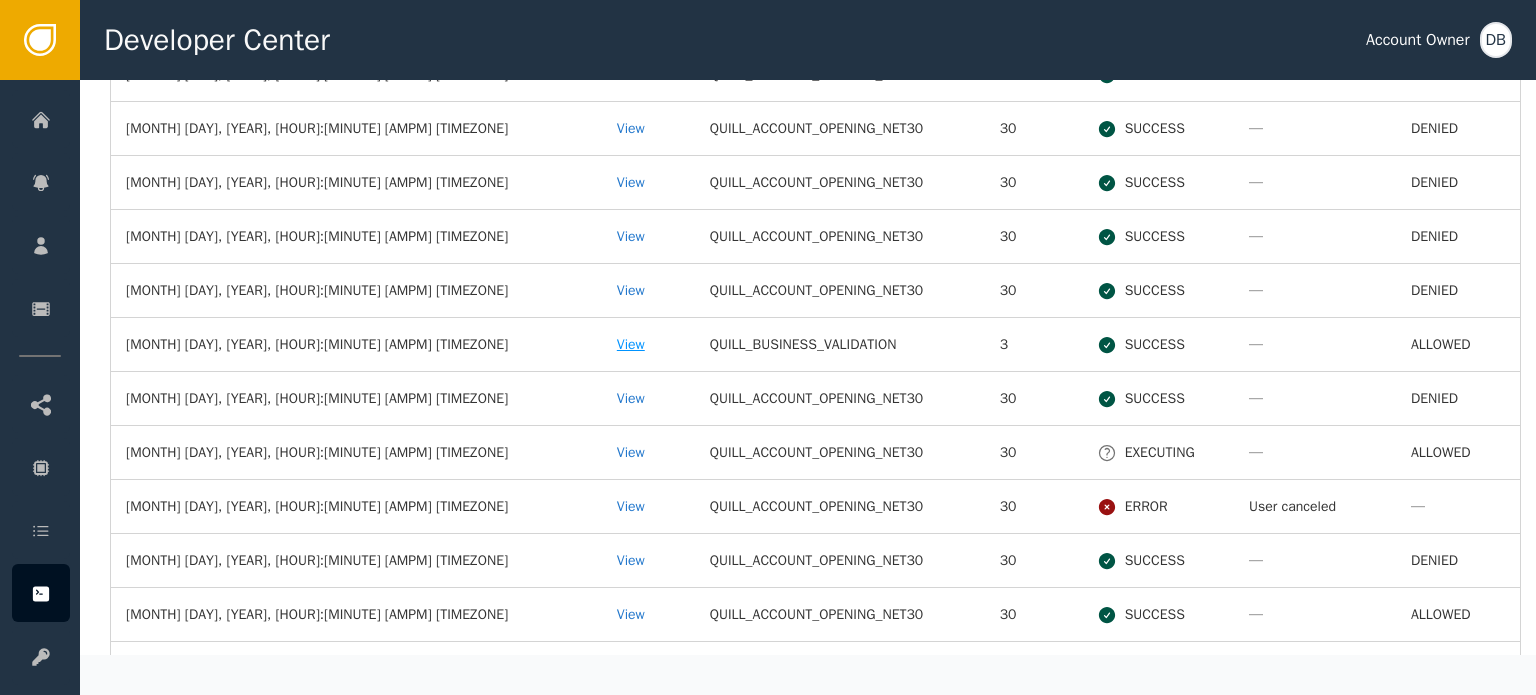 click on "View" at bounding box center (648, 344) 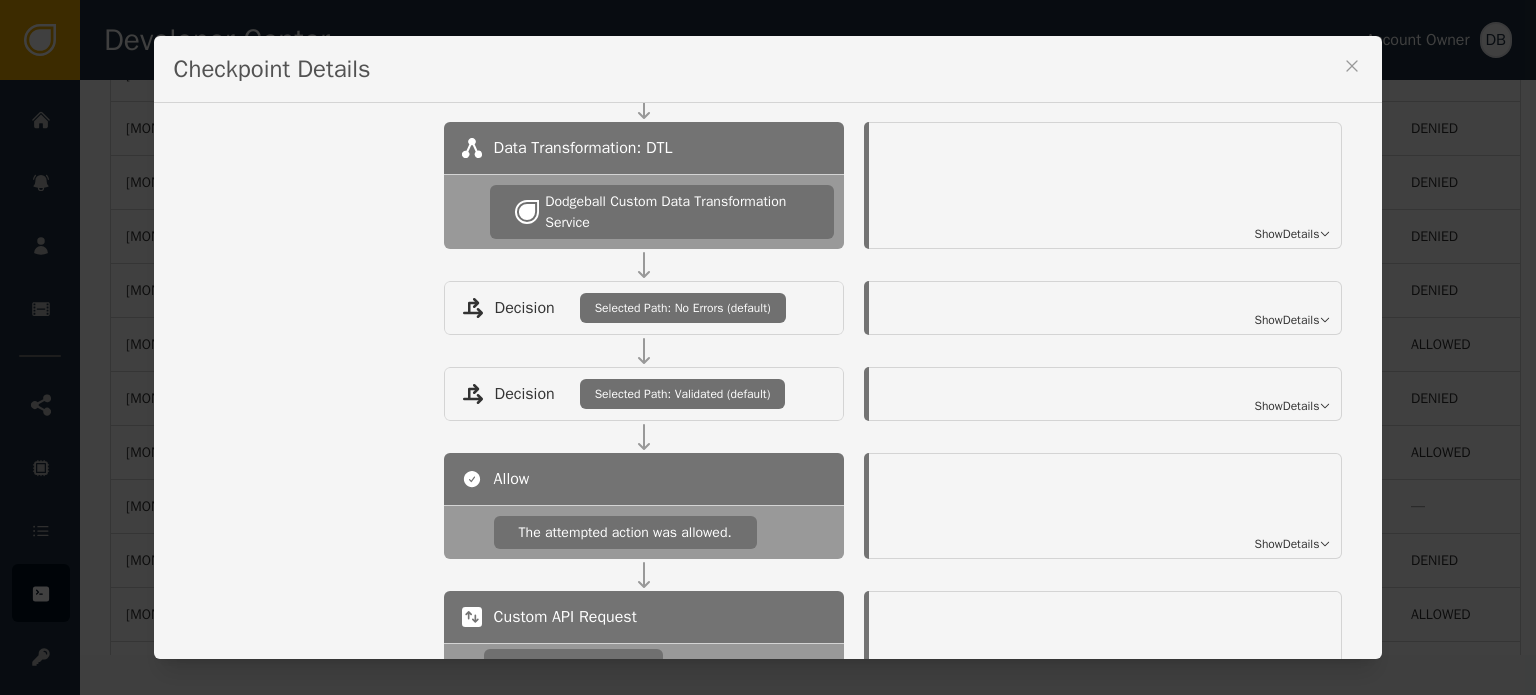 scroll, scrollTop: 900, scrollLeft: 0, axis: vertical 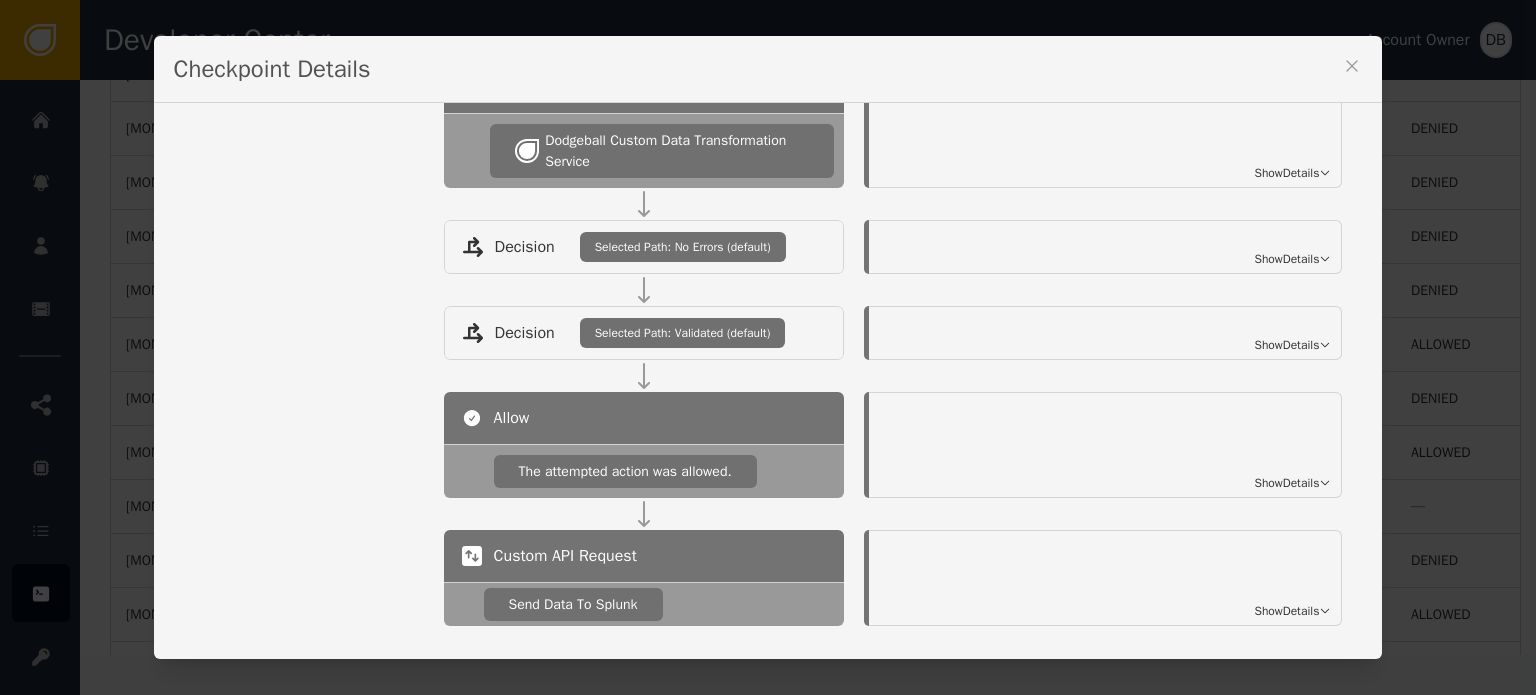 click on "Show  Details" at bounding box center [1106, 578] 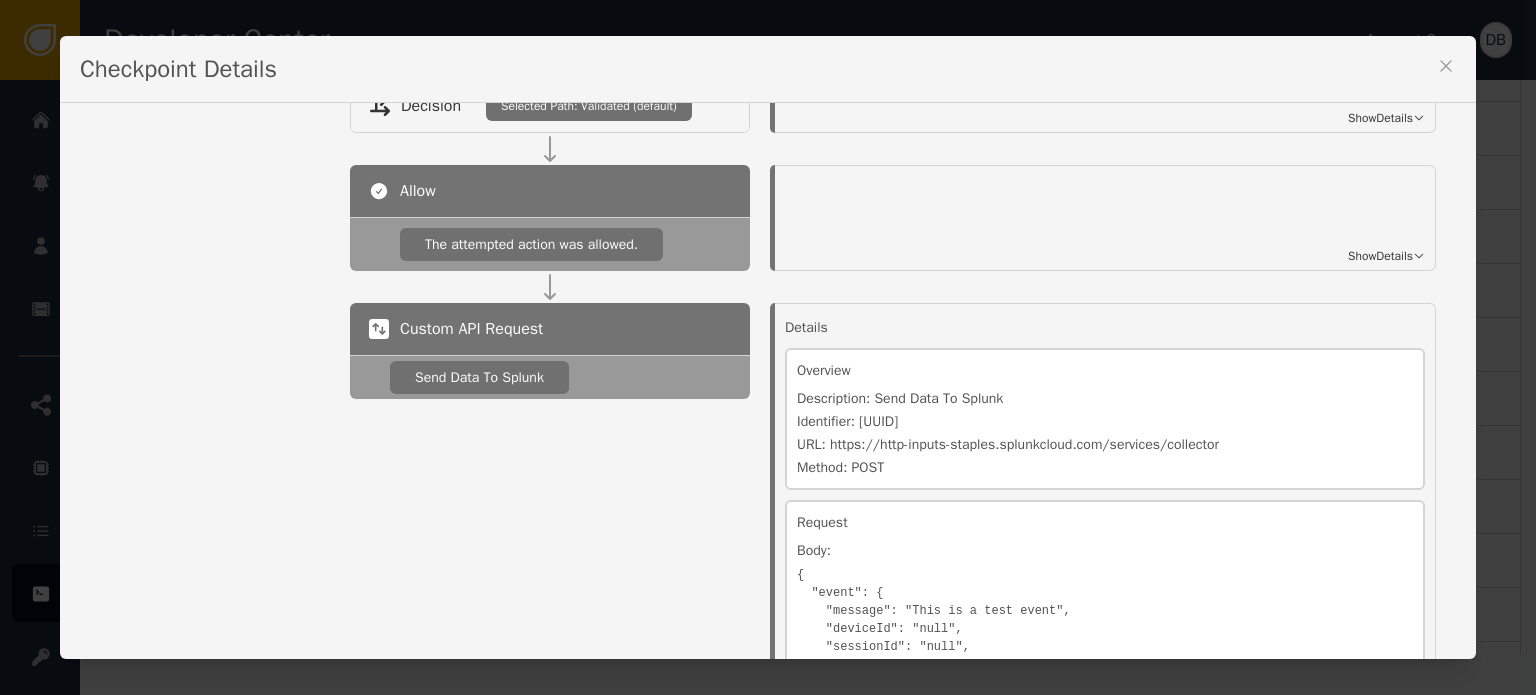 scroll, scrollTop: 1200, scrollLeft: 0, axis: vertical 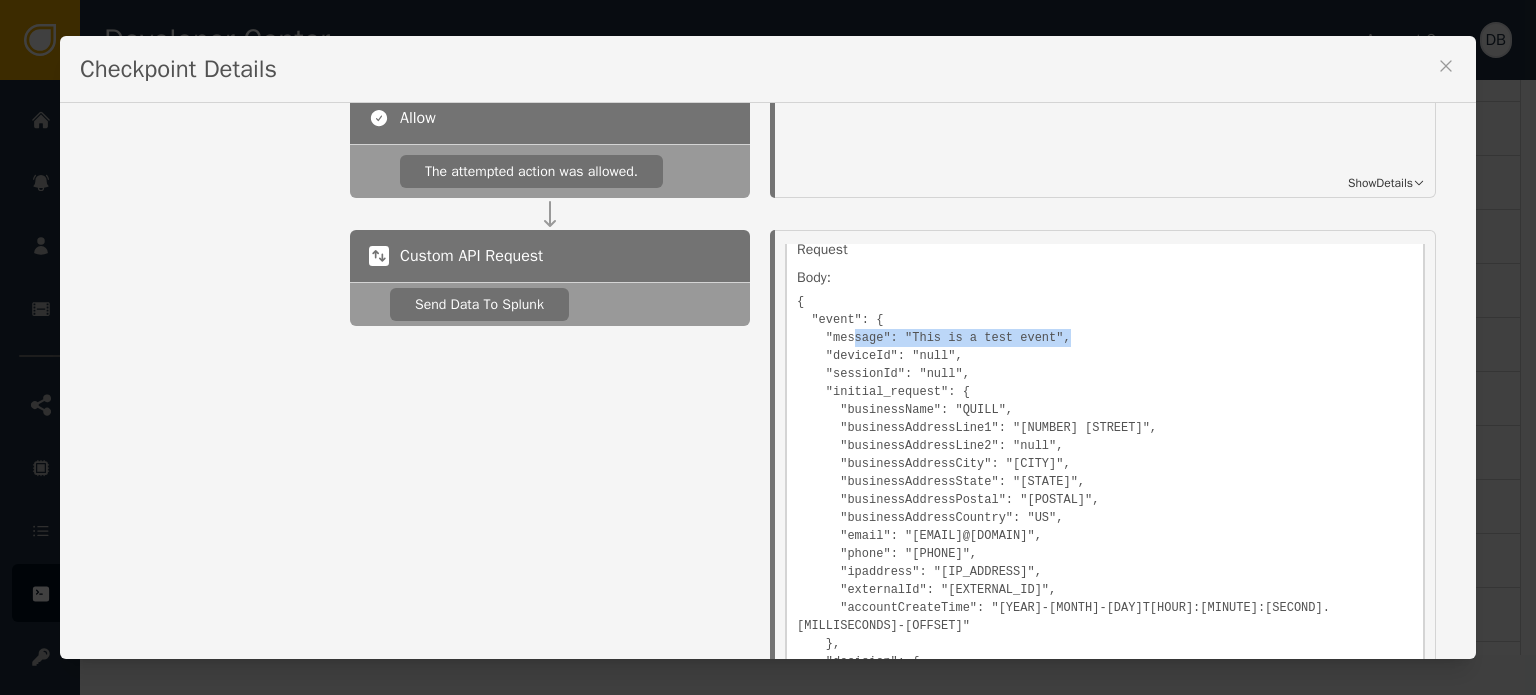 drag, startPoint x: 926, startPoint y: 327, endPoint x: 1128, endPoint y: 334, distance: 202.12125 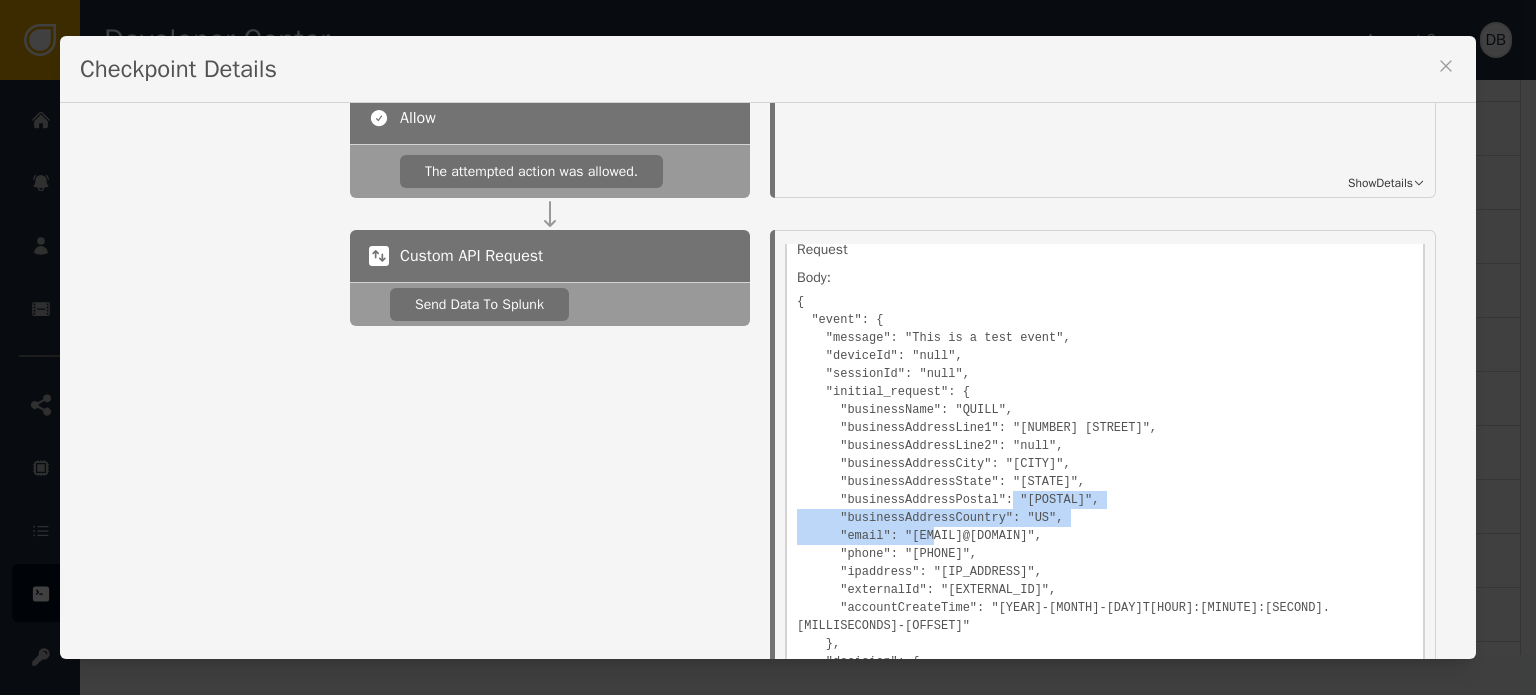 drag, startPoint x: 1121, startPoint y: 530, endPoint x: 1111, endPoint y: 471, distance: 59.841457 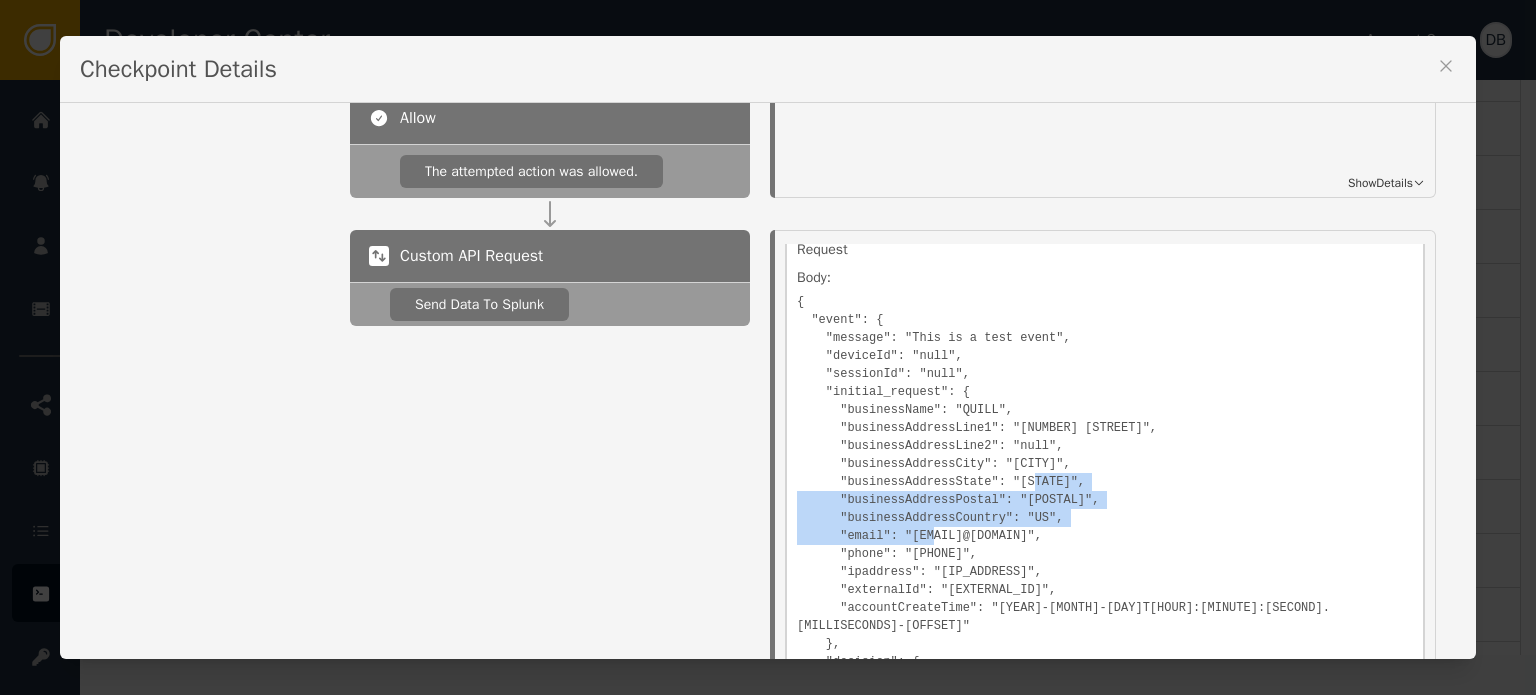 click on "{
"event": {
"message": "This is a test event",
"deviceId": "null",
"sessionId": "null",
"initial_request": {
"businessName": "QUILL",
"businessAddressLine1": "[NUMBER] [STREET]",
"businessAddressLine2": "null",
"businessAddressCity": "[CITY]",
"businessAddressState": "[STATE]",
"businessAddressPostal": "[POSTAL]",
"businessAddressCountry": "US",
"email": "[EMAIL]@[DOMAIN]",
"phone": "[PHONE]",
"ipaddress": "[IP_ADDRESS]",
"externalId": "[EXTERNAL_ID]",
"accountCreateTime": "[YEAR]-[MONTH]-[DAY]T[HOUR]:[MINUTE]:[SECOND].[MILLISECONDS]-[OFFSET]"
},
"decision": {
"fraud": false,
"scoreBand": "YELLOW"
},
"errors": {
"ekata_api": {
"had_error": false,
"error": "null"
},
"equifax_api": {
"had_error": false,
"error": "null"
}
},
"severity": "INFO"
},
"time": [TIMESTAMP],
"index": "fraud_ar_dodgeball",
"source": "quill_bv_dodgeball"
}" at bounding box center [1105, 650] 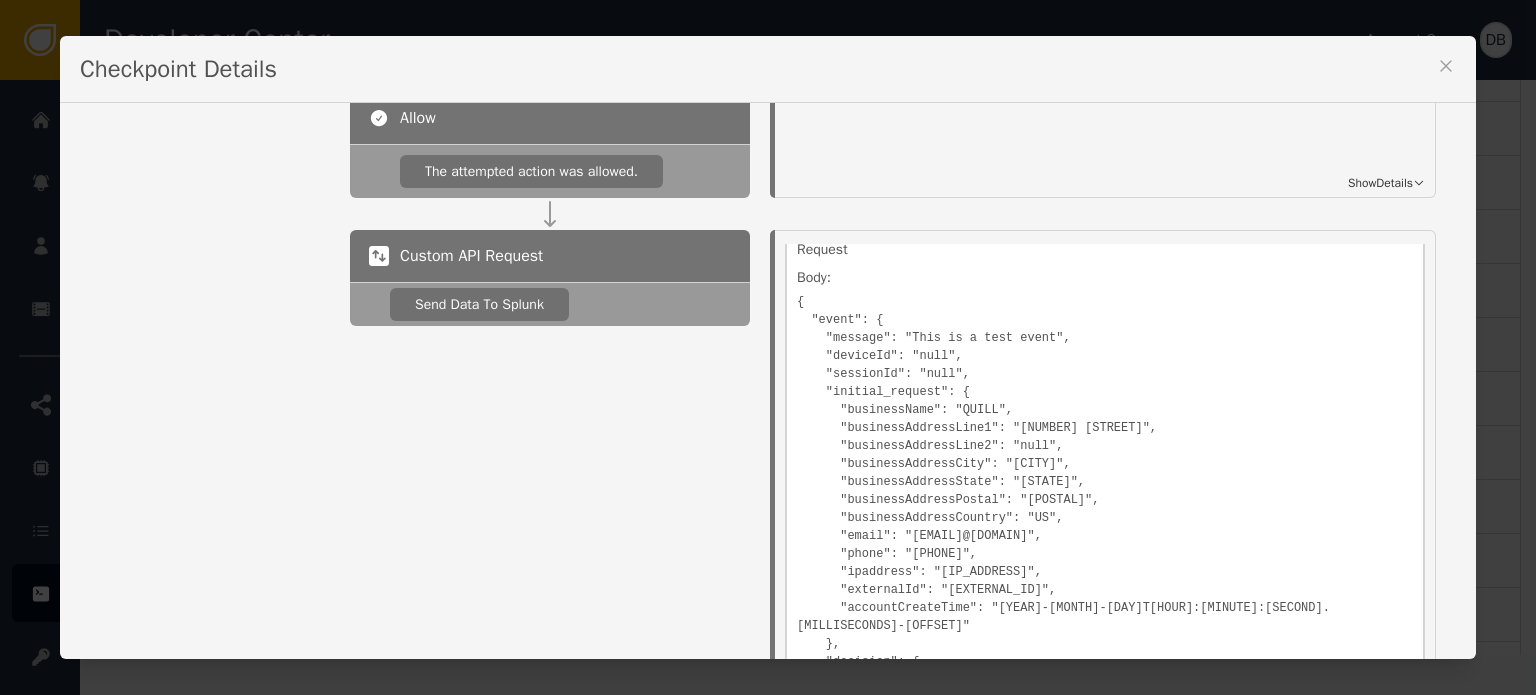 click on "{
"event": {
"message": "This is a test event",
"deviceId": "null",
"sessionId": "null",
"initial_request": {
"businessName": "QUILL",
"businessAddressLine1": "[NUMBER] [STREET]",
"businessAddressLine2": "null",
"businessAddressCity": "[CITY]",
"businessAddressState": "[STATE]",
"businessAddressPostal": "[POSTAL]",
"businessAddressCountry": "US",
"email": "[EMAIL]@[DOMAIN]",
"phone": "[PHONE]",
"ipaddress": "[IP_ADDRESS]",
"externalId": "[EXTERNAL_ID]",
"accountCreateTime": "[YEAR]-[MONTH]-[DAY]T[HOUR]:[MINUTE]:[SECOND].[MILLISECONDS]-[OFFSET]"
},
"decision": {
"fraud": false,
"scoreBand": "YELLOW"
},
"errors": {
"ekata_api": {
"had_error": false,
"error": "null"
},
"equifax_api": {
"had_error": false,
"error": "null"
}
},
"severity": "INFO"
},
"time": [TIMESTAMP],
"index": "fraud_ar_dodgeball",
"source": "quill_bv_dodgeball"
}" at bounding box center [1105, 650] 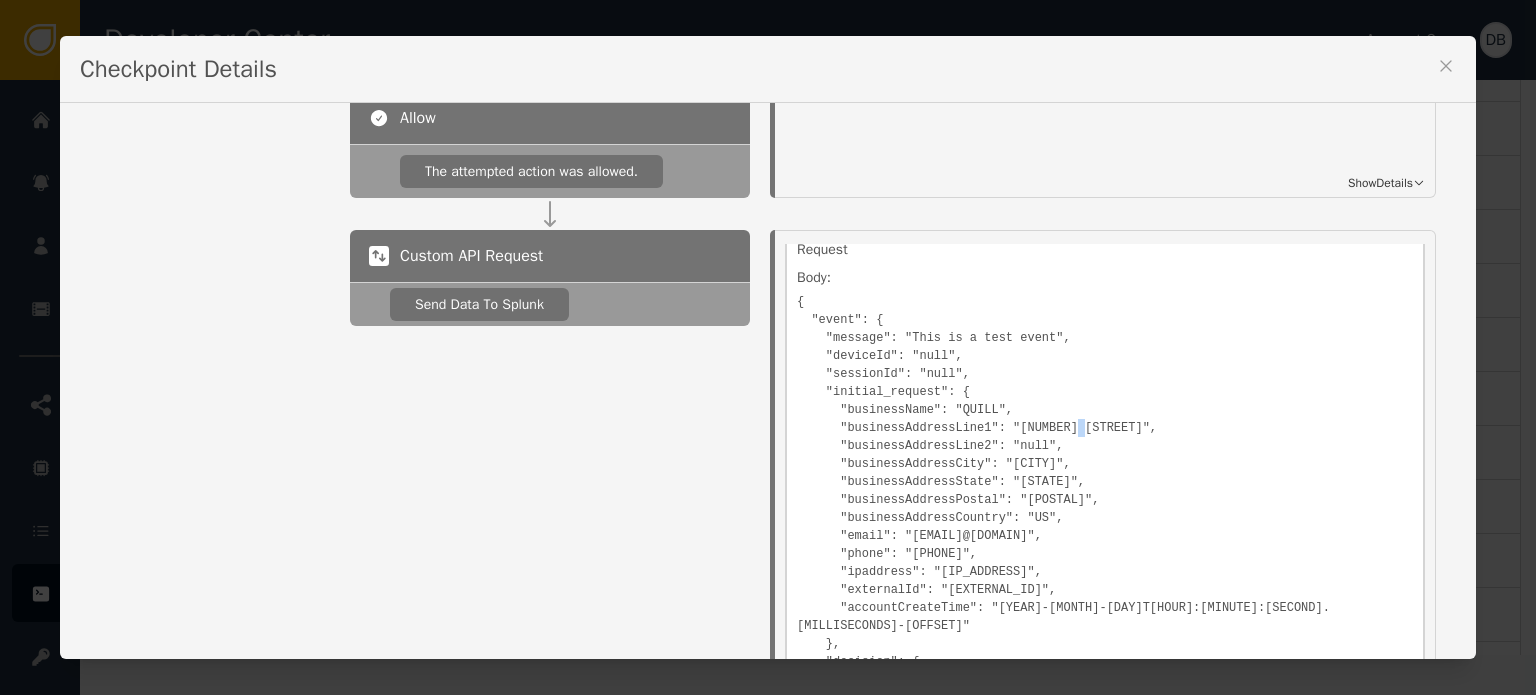 click on "{
"event": {
"message": "This is a test event",
"deviceId": "null",
"sessionId": "null",
"initial_request": {
"businessName": "QUILL",
"businessAddressLine1": "[NUMBER] [STREET]",
"businessAddressLine2": "null",
"businessAddressCity": "[CITY]",
"businessAddressState": "[STATE]",
"businessAddressPostal": "[POSTAL]",
"businessAddressCountry": "US",
"email": "[EMAIL]@[DOMAIN]",
"phone": "[PHONE]",
"ipaddress": "[IP_ADDRESS]",
"externalId": "[EXTERNAL_ID]",
"accountCreateTime": "[YEAR]-[MONTH]-[DAY]T[HOUR]:[MINUTE]:[SECOND].[MILLISECONDS]-[OFFSET]"
},
"decision": {
"fraud": false,
"scoreBand": "YELLOW"
},
"errors": {
"ekata_api": {
"had_error": false,
"error": "null"
},
"equifax_api": {
"had_error": false,
"error": "null"
}
},
"severity": "INFO"
},
"time": [TIMESTAMP],
"index": "fraud_ar_dodgeball",
"source": "quill_bv_dodgeball"
}" at bounding box center (1105, 650) 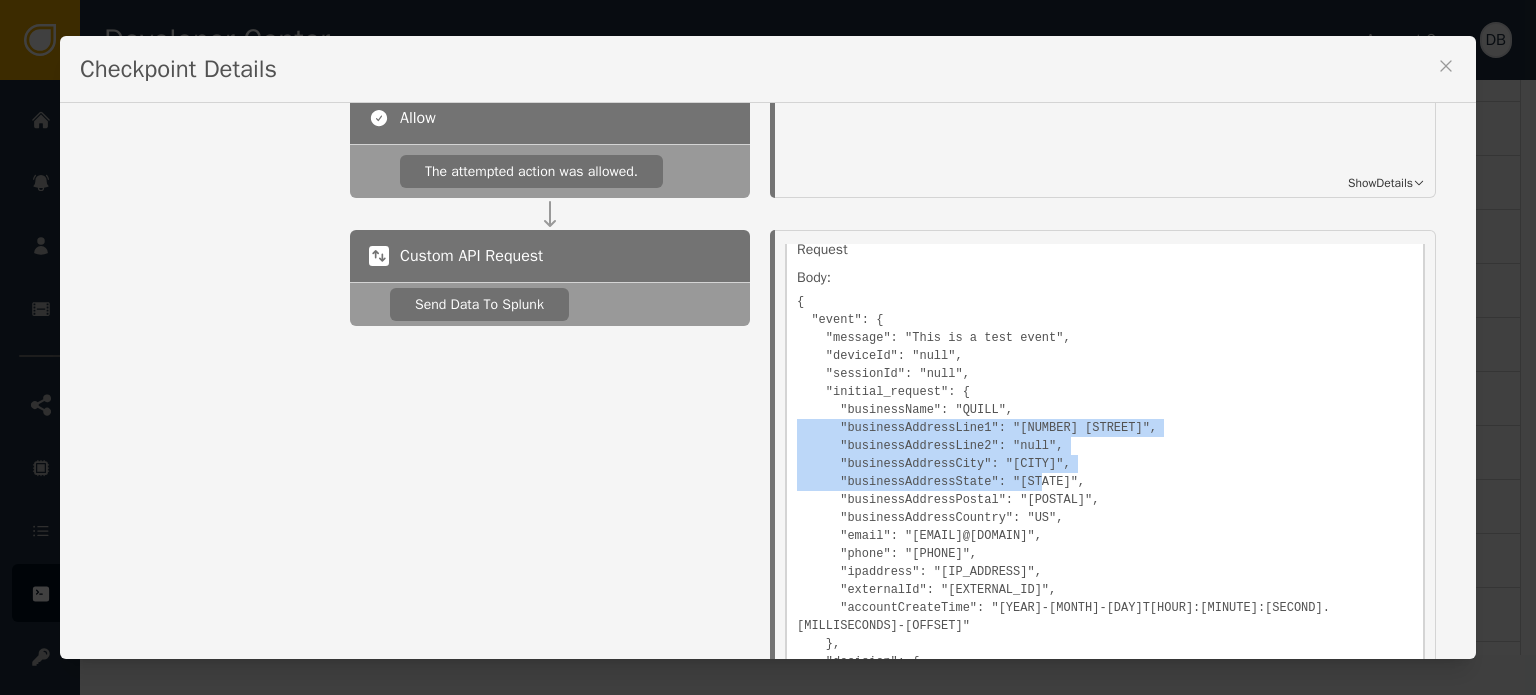 drag, startPoint x: 1132, startPoint y: 422, endPoint x: 1150, endPoint y: 510, distance: 89.822044 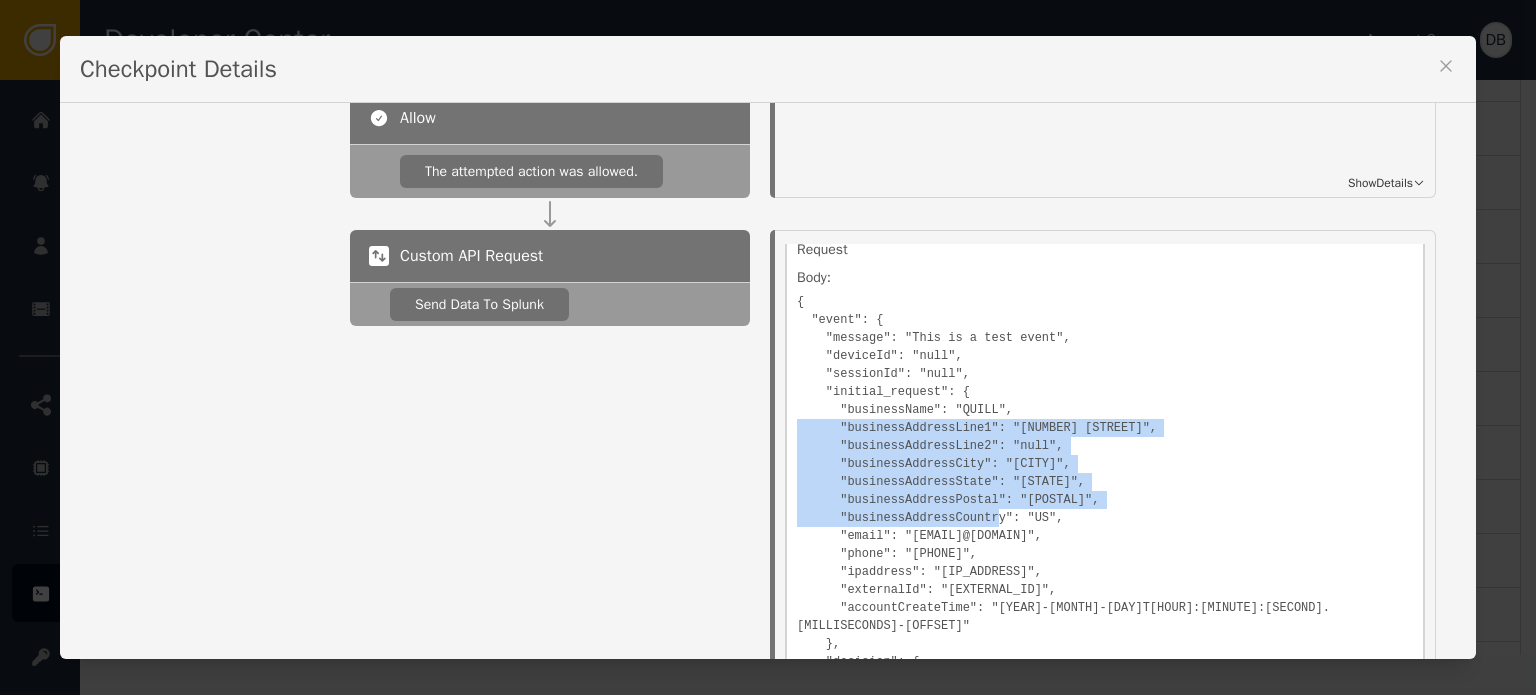 click on "{
"event": {
"message": "This is a test event",
"deviceId": "null",
"sessionId": "null",
"initial_request": {
"businessName": "QUILL",
"businessAddressLine1": "[NUMBER] [STREET]",
"businessAddressLine2": "null",
"businessAddressCity": "[CITY]",
"businessAddressState": "[STATE]",
"businessAddressPostal": "[POSTAL]",
"businessAddressCountry": "US",
"email": "[EMAIL]@[DOMAIN]",
"phone": "[PHONE]",
"ipaddress": "[IP_ADDRESS]",
"externalId": "[EXTERNAL_ID]",
"accountCreateTime": "[YEAR]-[MONTH]-[DAY]T[HOUR]:[MINUTE]:[SECOND].[MILLISECONDS]-[OFFSET]"
},
"decision": {
"fraud": false,
"scoreBand": "YELLOW"
},
"errors": {
"ekata_api": {
"had_error": false,
"error": "null"
},
"equifax_api": {
"had_error": false,
"error": "null"
}
},
"severity": "INFO"
},
"time": [TIMESTAMP],
"index": "fraud_ar_dodgeball",
"source": "quill_bv_dodgeball"
}" at bounding box center [1105, 650] 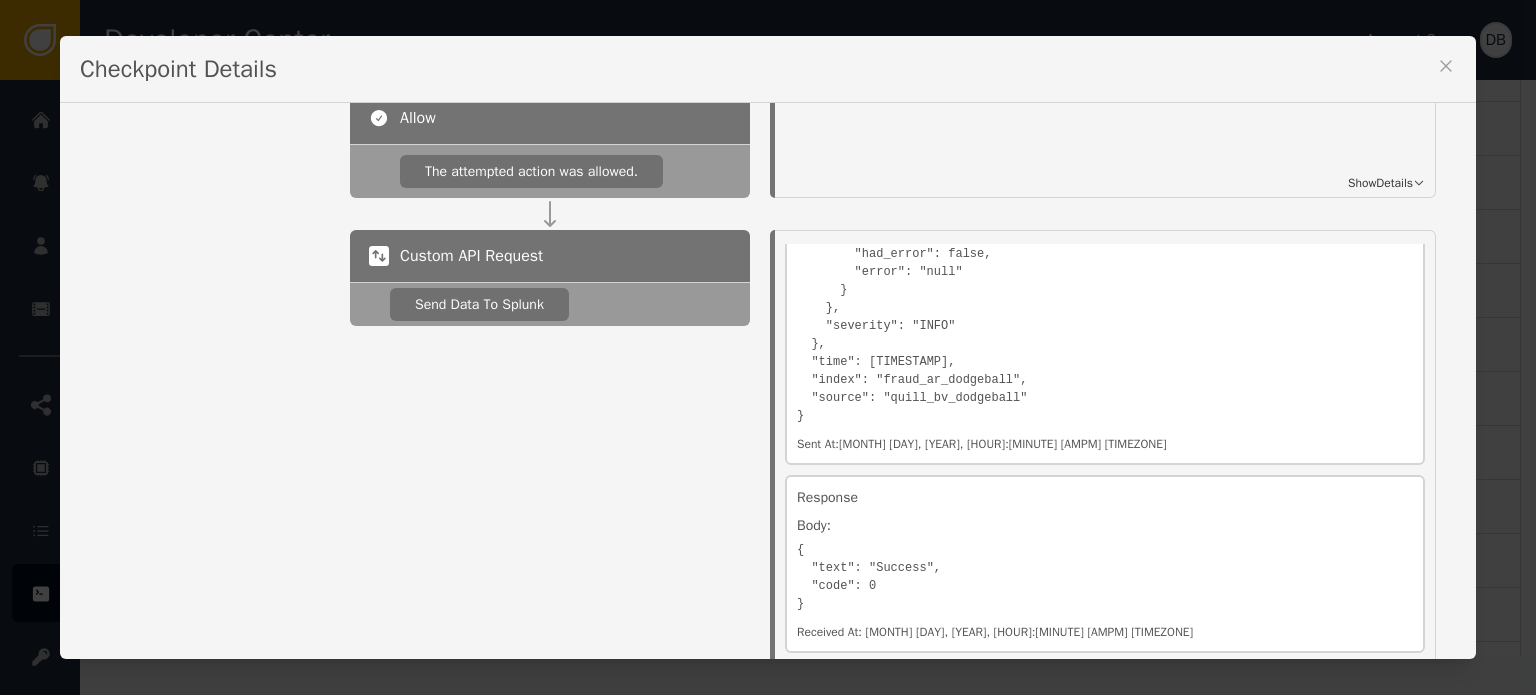 scroll, scrollTop: 796, scrollLeft: 0, axis: vertical 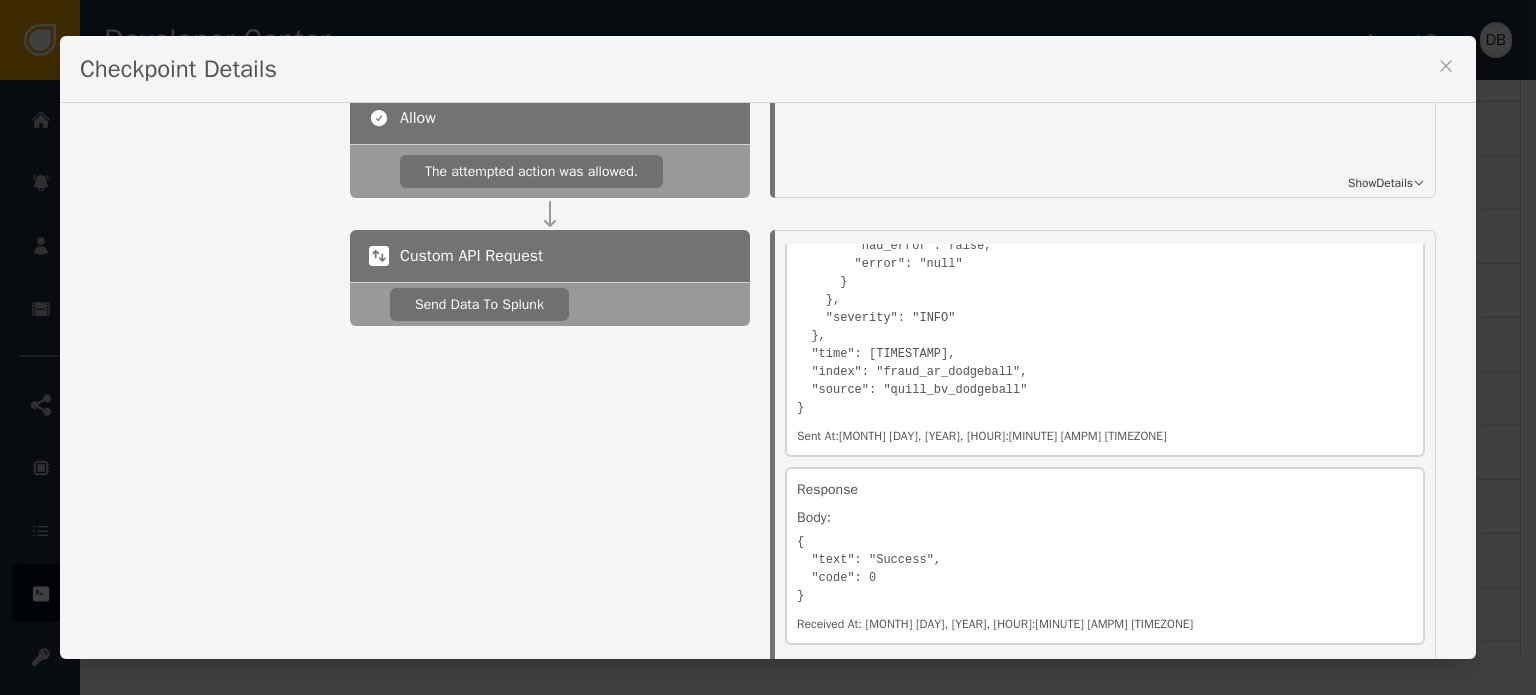 click 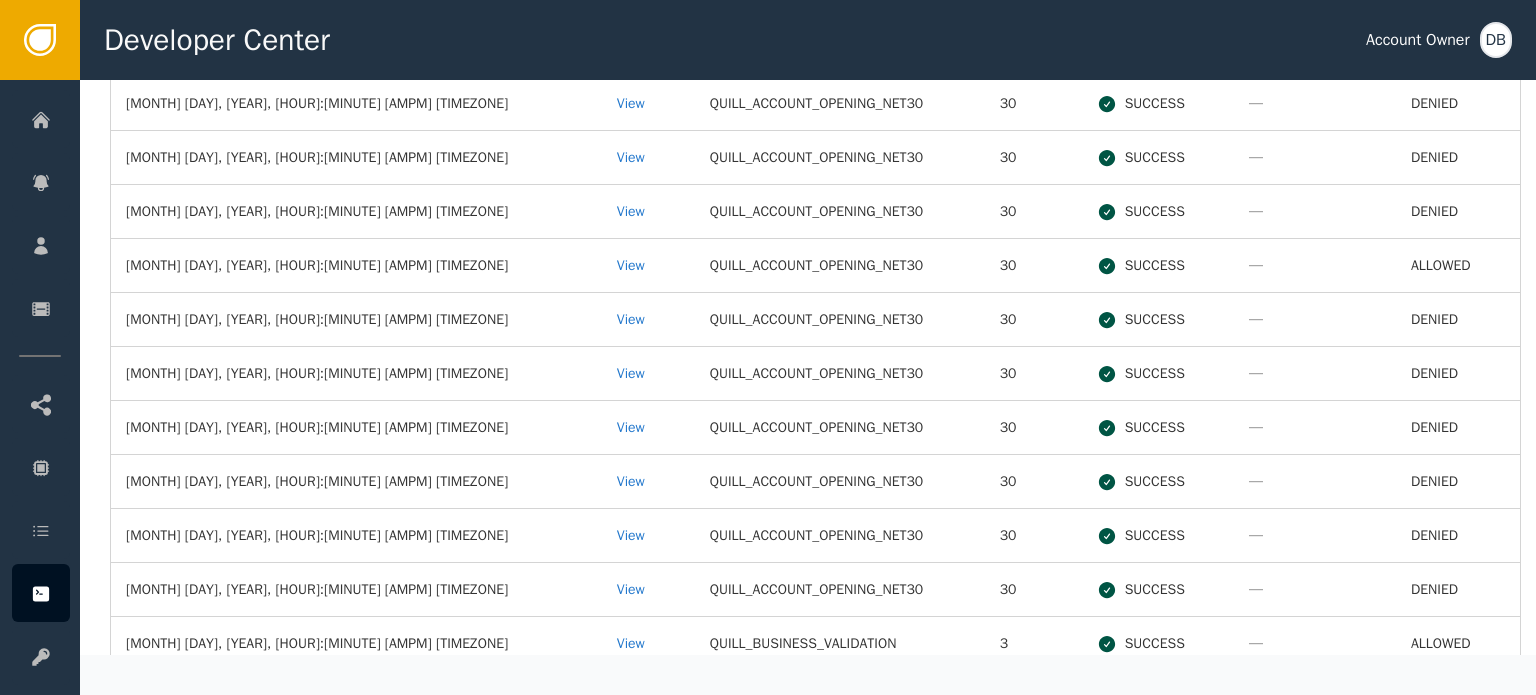scroll, scrollTop: 0, scrollLeft: 0, axis: both 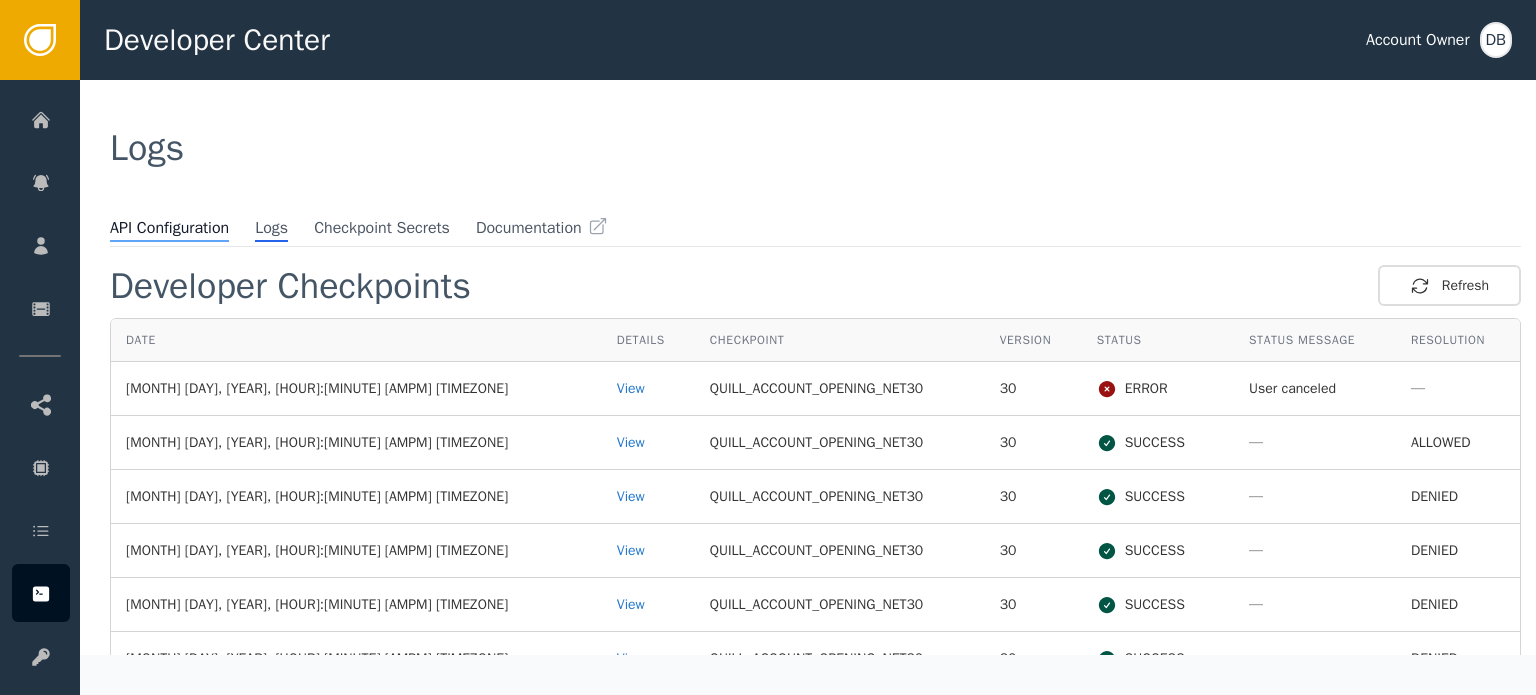 click on "API Configuration" at bounding box center (169, 229) 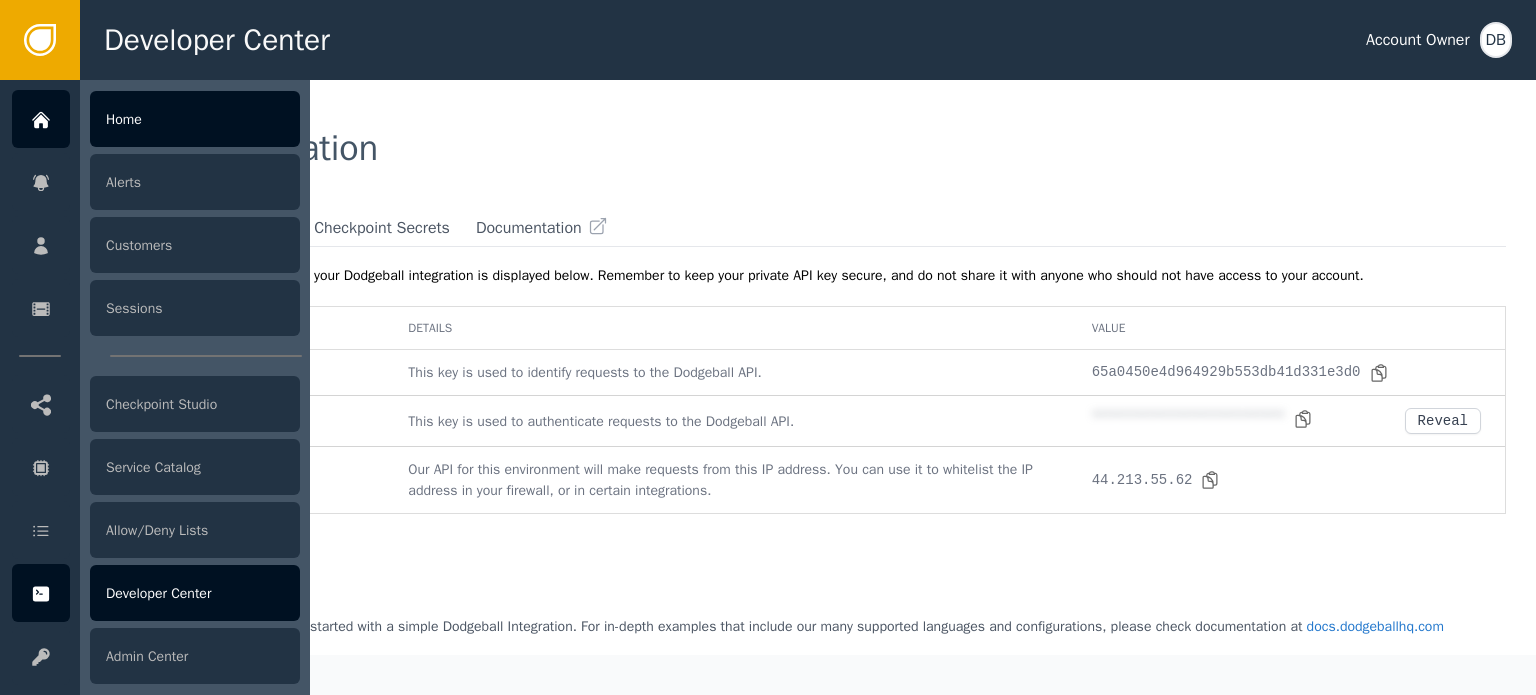 click at bounding box center (41, 119) 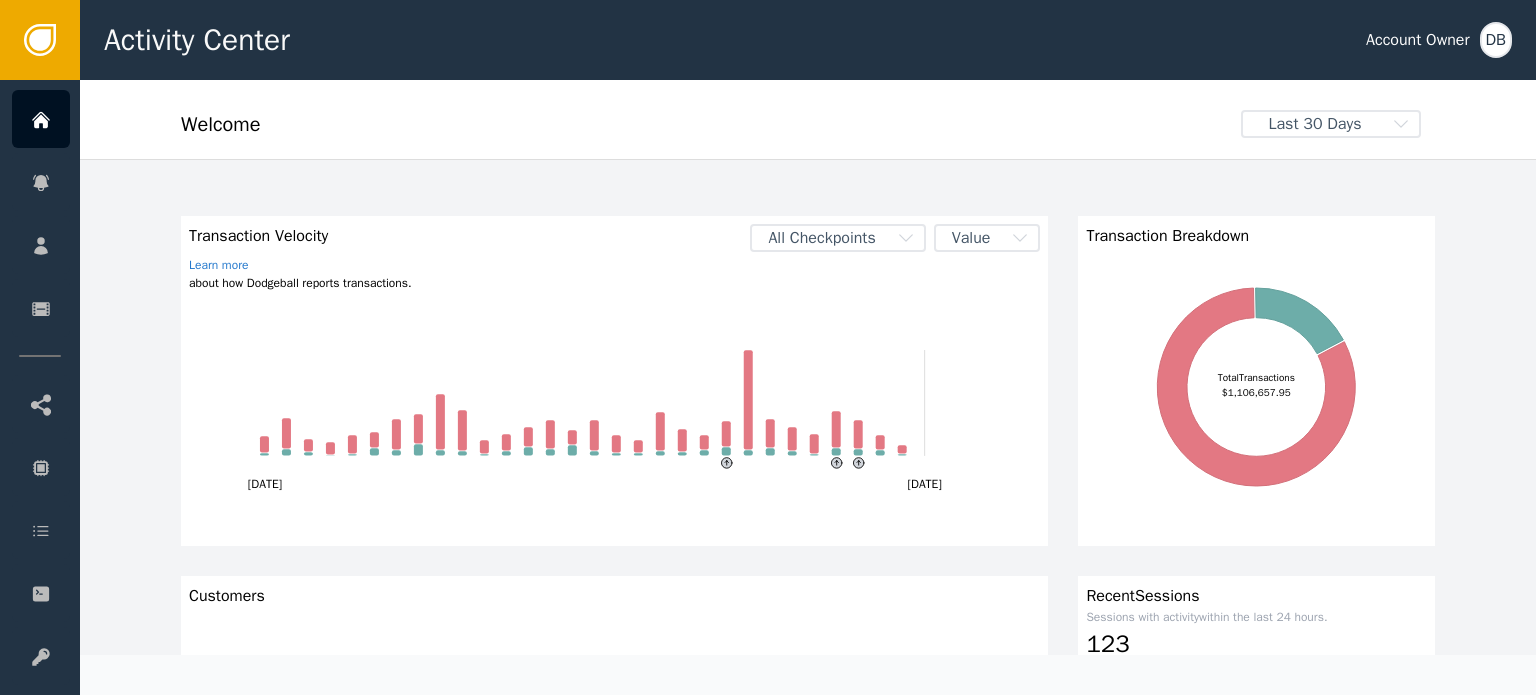 click on "All Checkpoints" at bounding box center (821, 238) 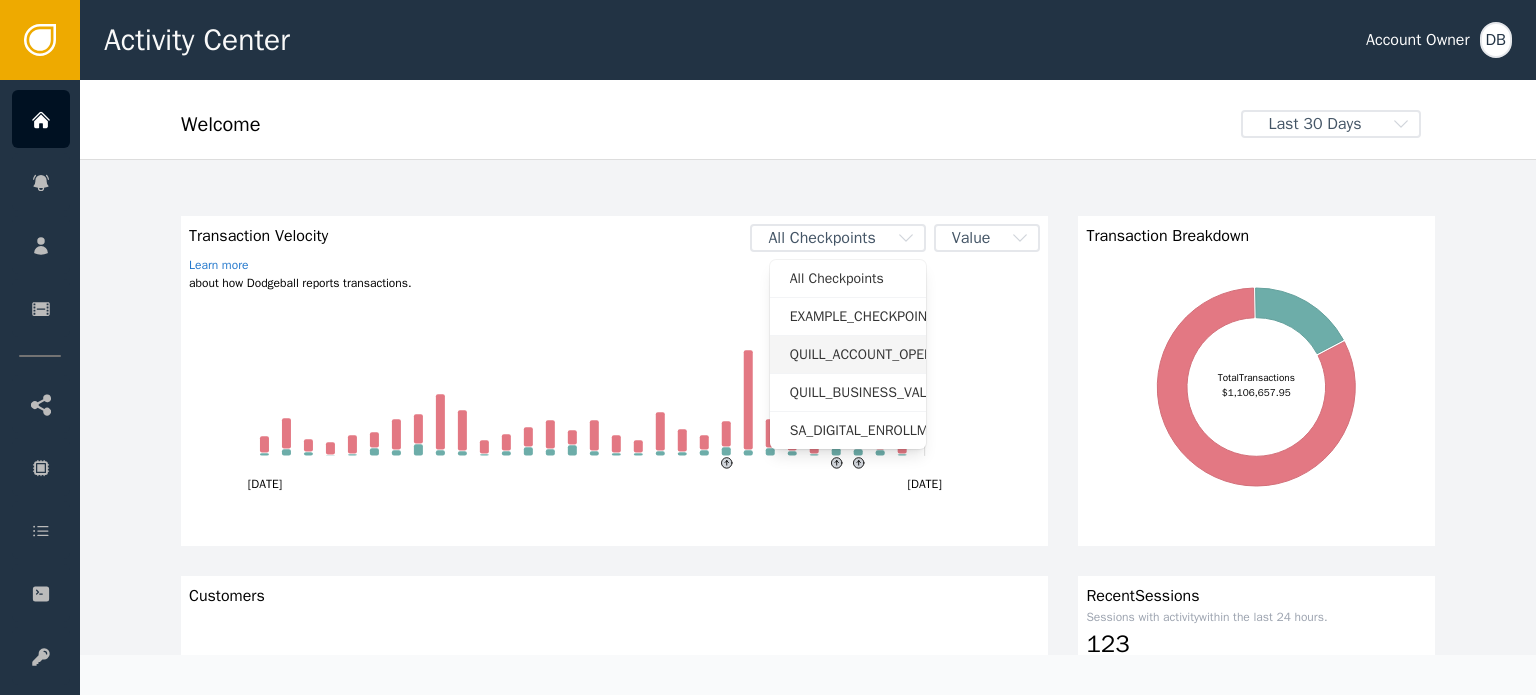click on "QUILL_ACCOUNT_OPENING_NET30" at bounding box center [848, 354] 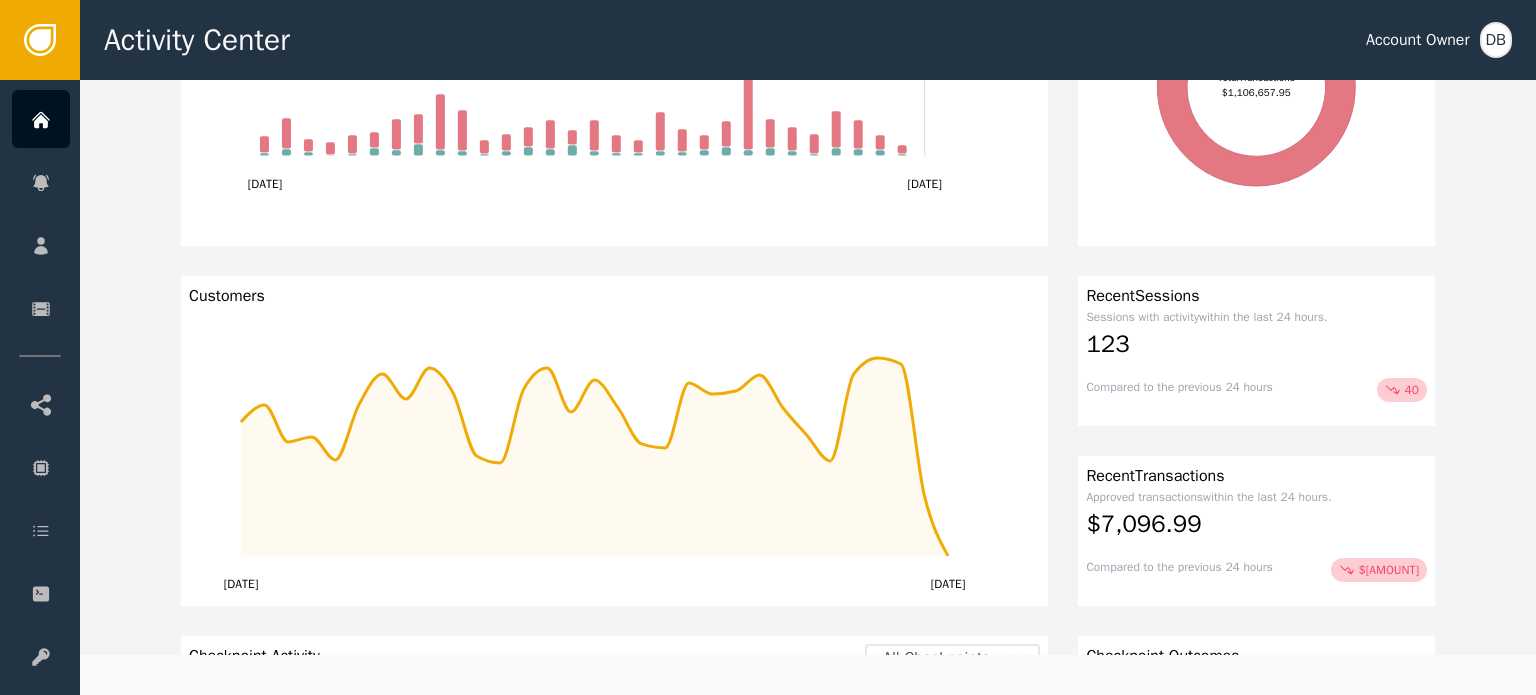 scroll, scrollTop: 100, scrollLeft: 0, axis: vertical 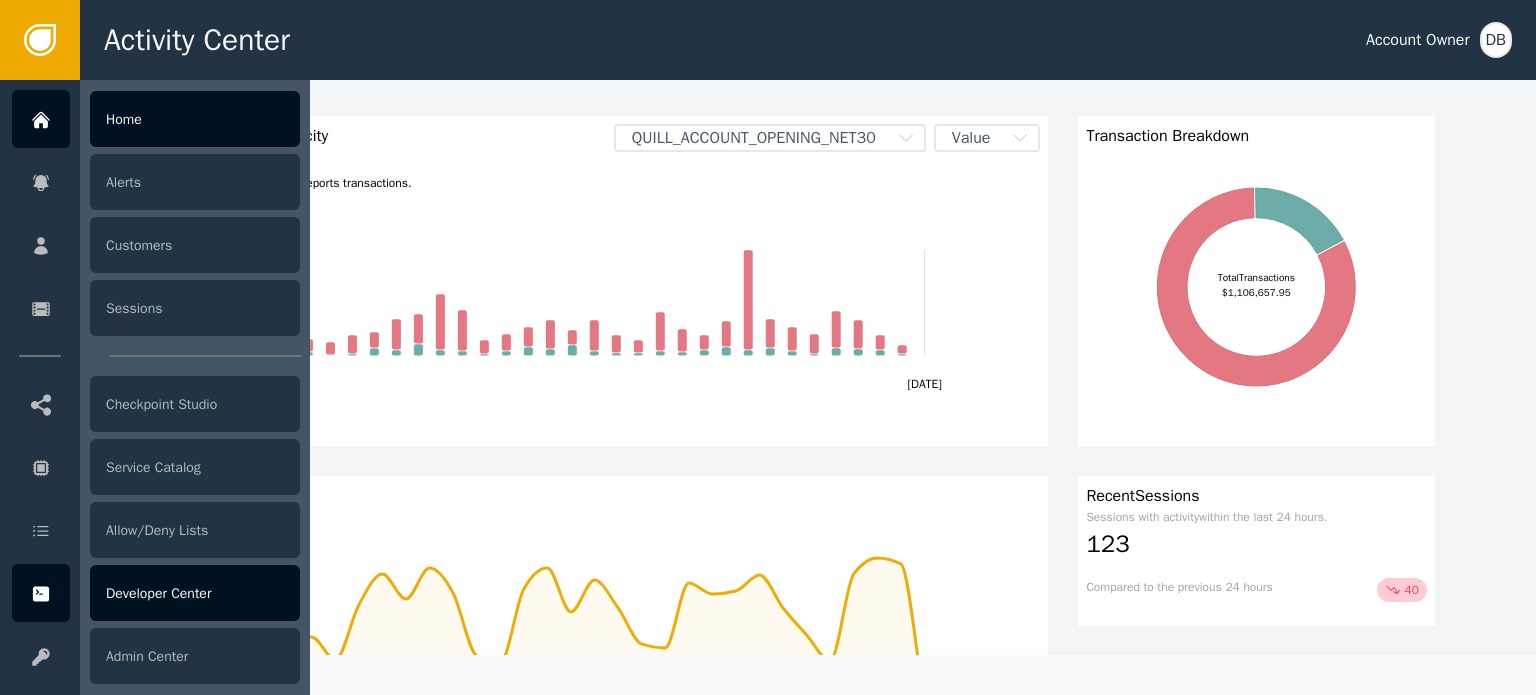 click on "Developer Center" at bounding box center (195, 593) 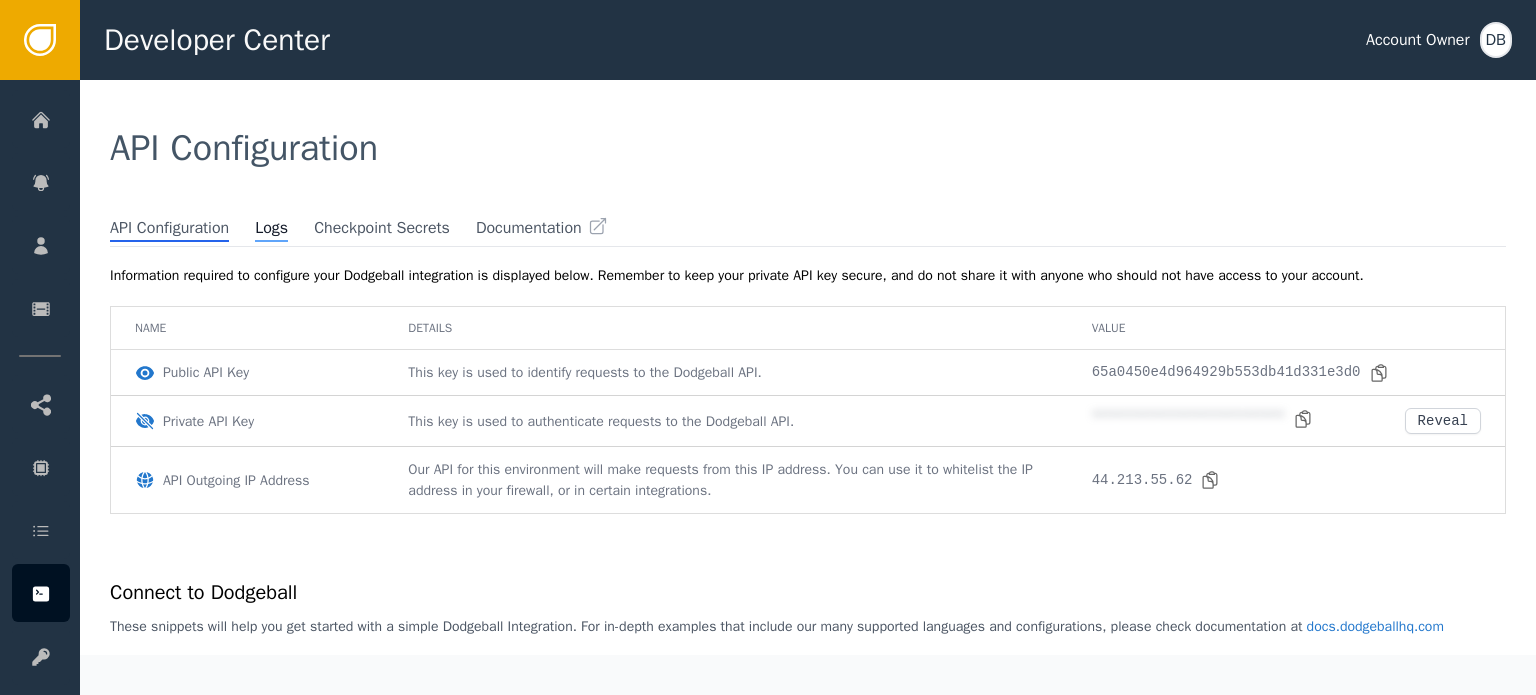 click on "Logs" at bounding box center [271, 229] 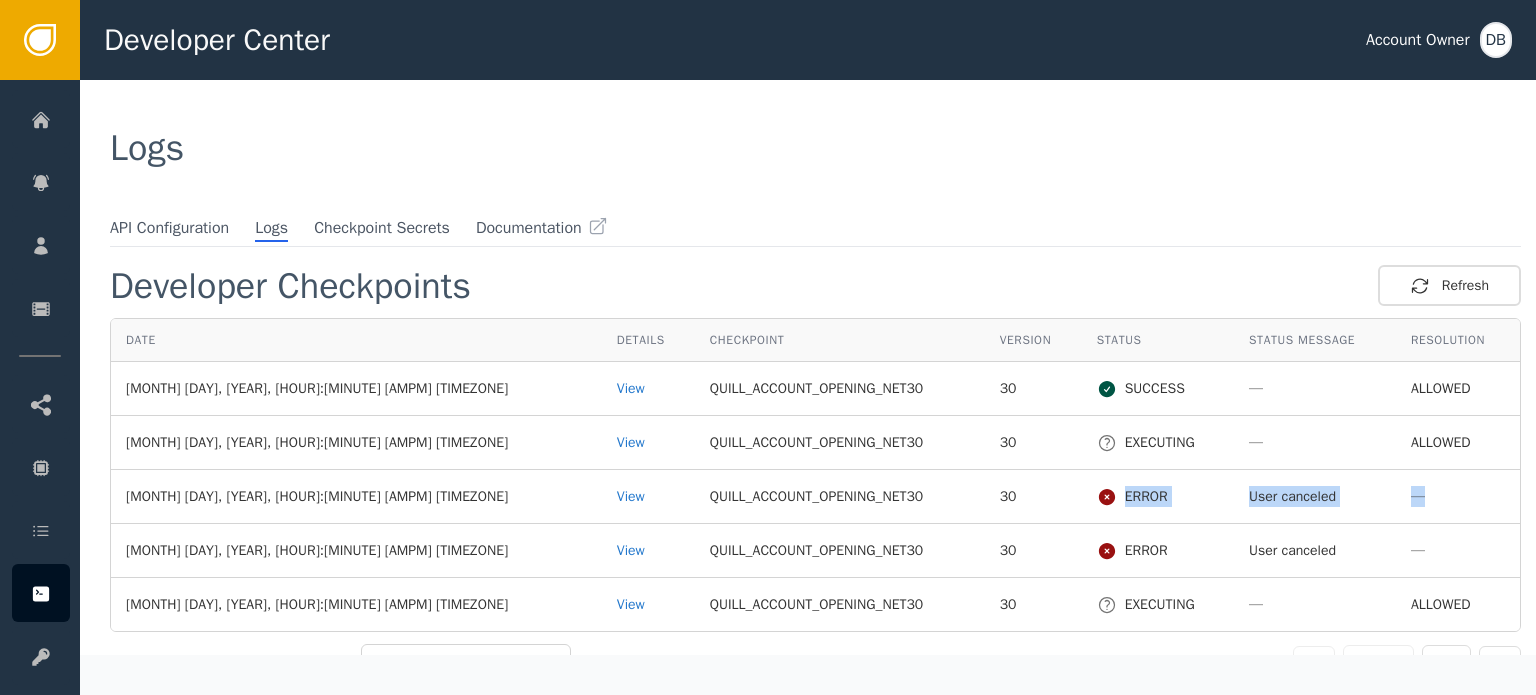 drag, startPoint x: 976, startPoint y: 503, endPoint x: 1445, endPoint y: 500, distance: 469.00958 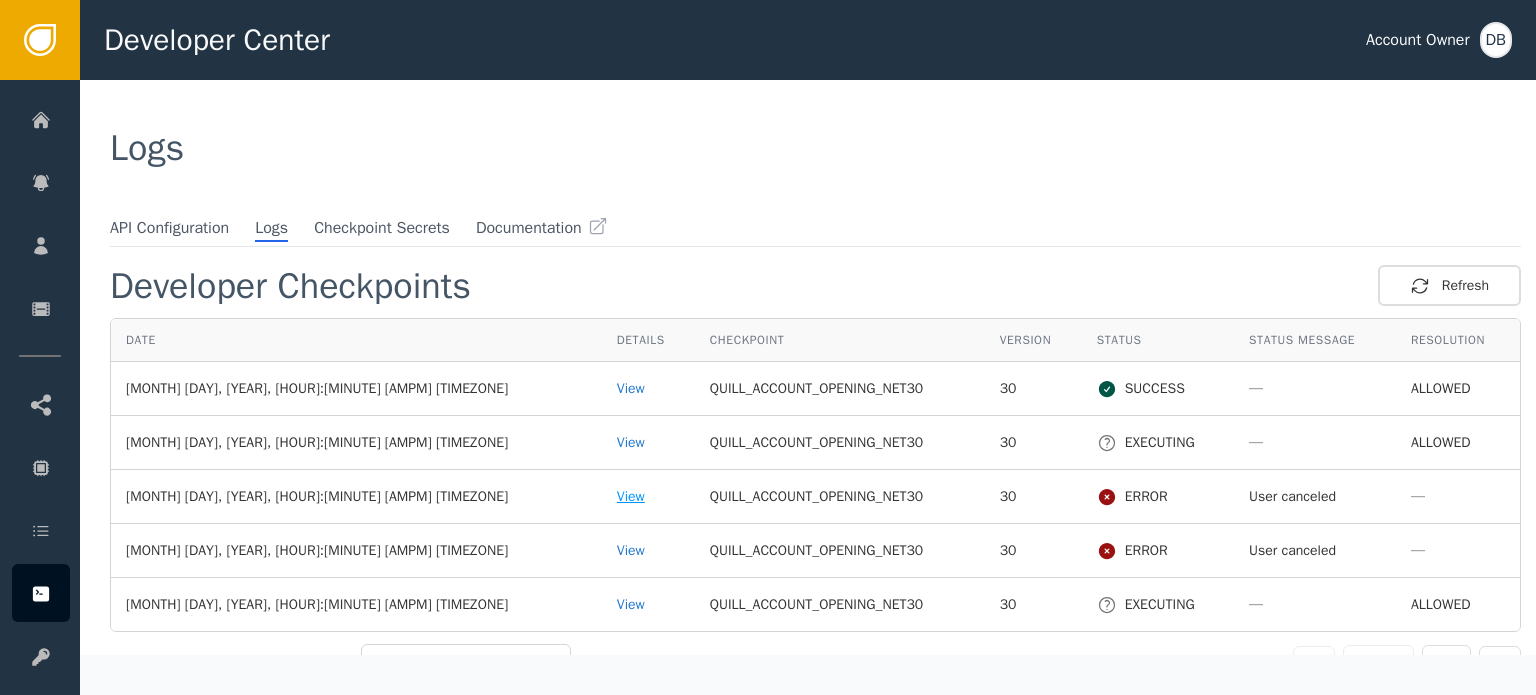 click on "View" at bounding box center (648, 496) 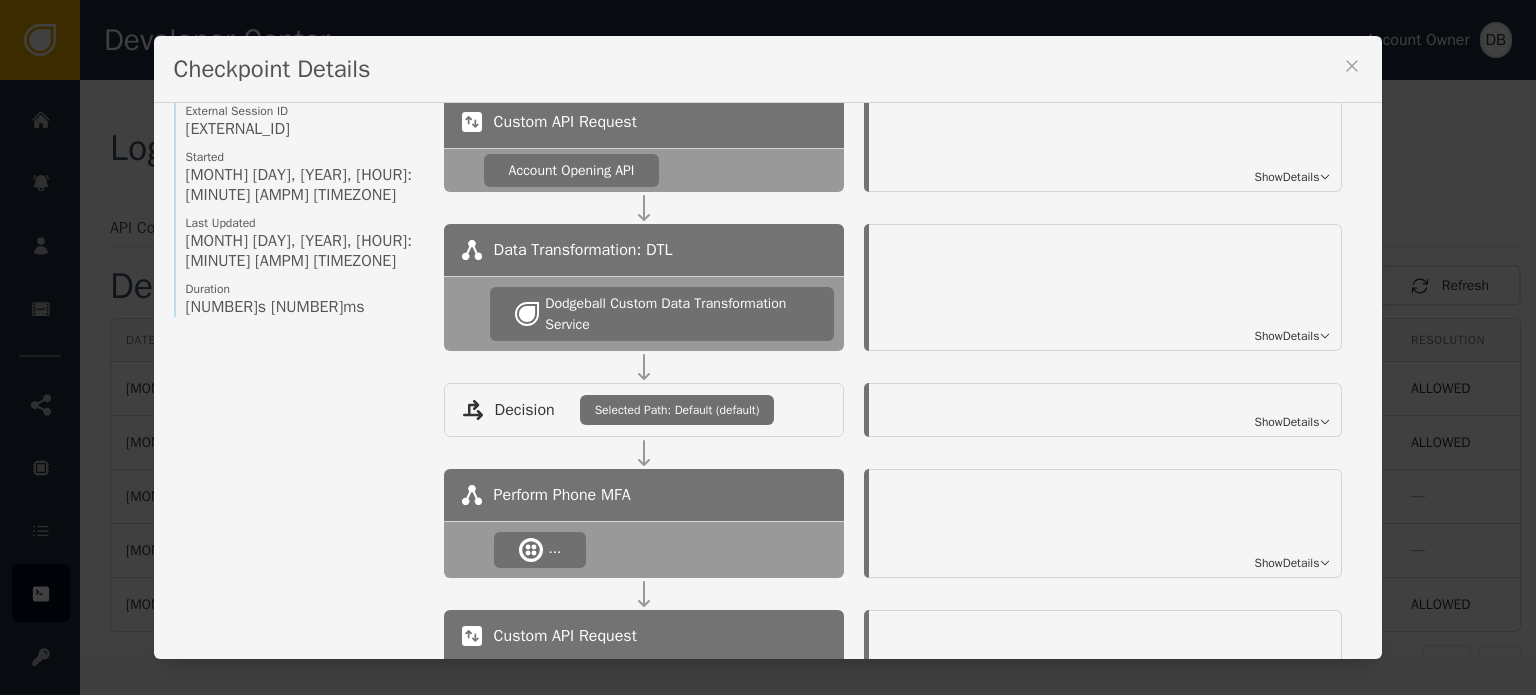scroll, scrollTop: 460, scrollLeft: 0, axis: vertical 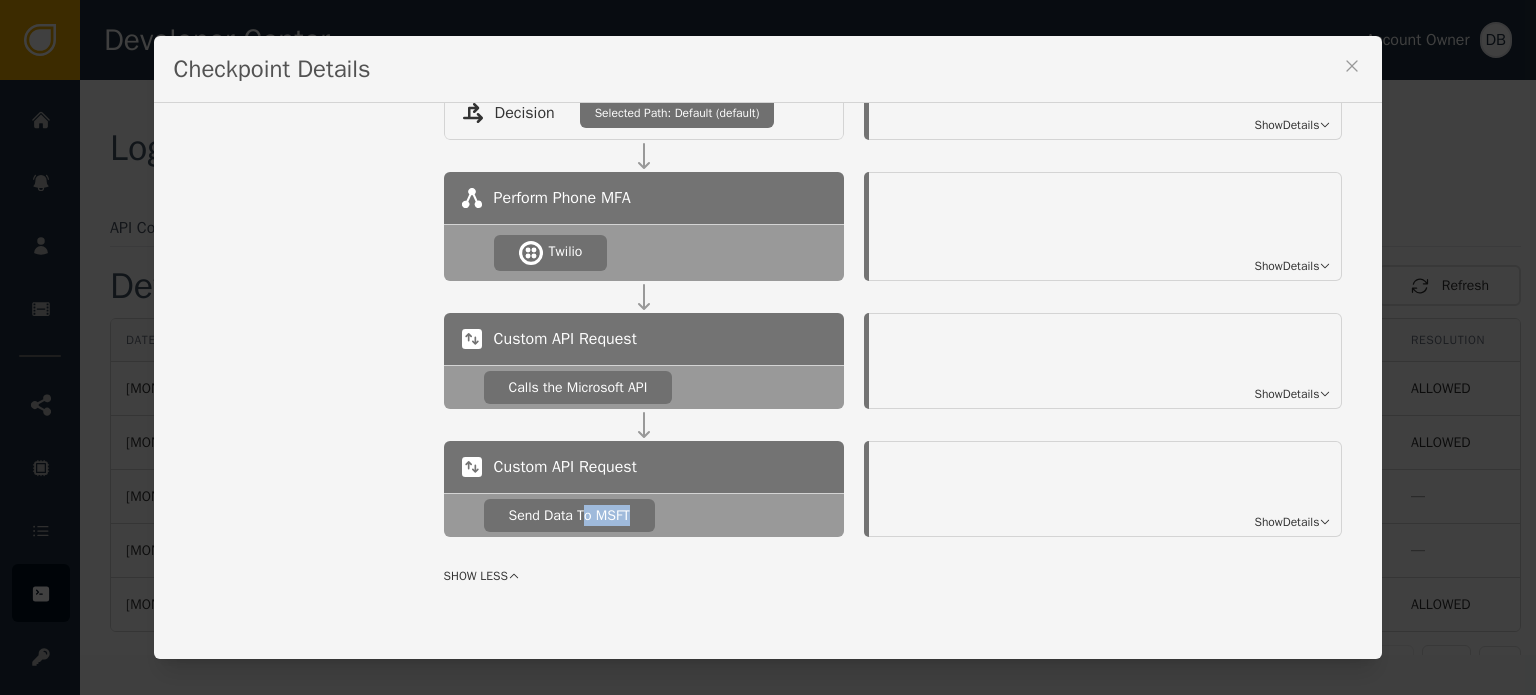 drag, startPoint x: 578, startPoint y: 522, endPoint x: 680, endPoint y: 520, distance: 102.01961 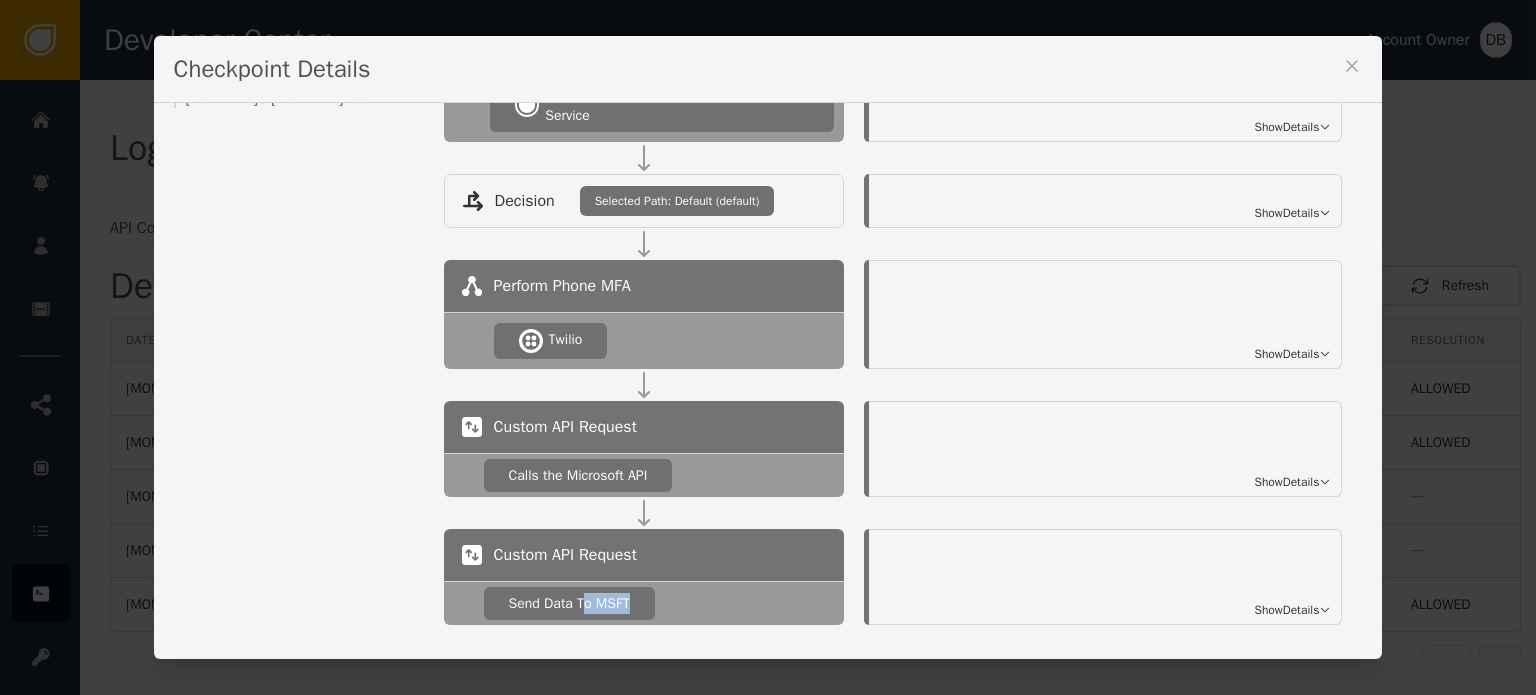 scroll, scrollTop: 260, scrollLeft: 0, axis: vertical 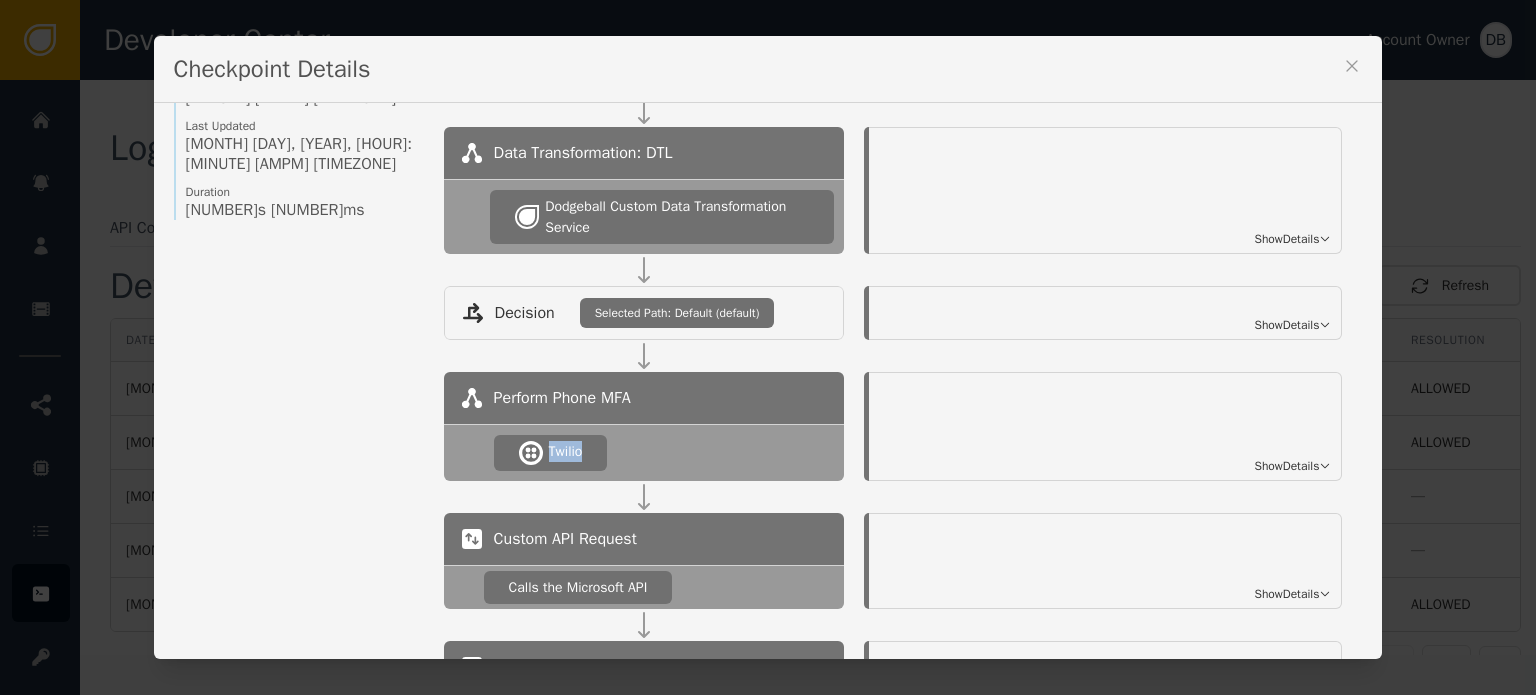drag, startPoint x: 506, startPoint y: 445, endPoint x: 718, endPoint y: 439, distance: 212.08488 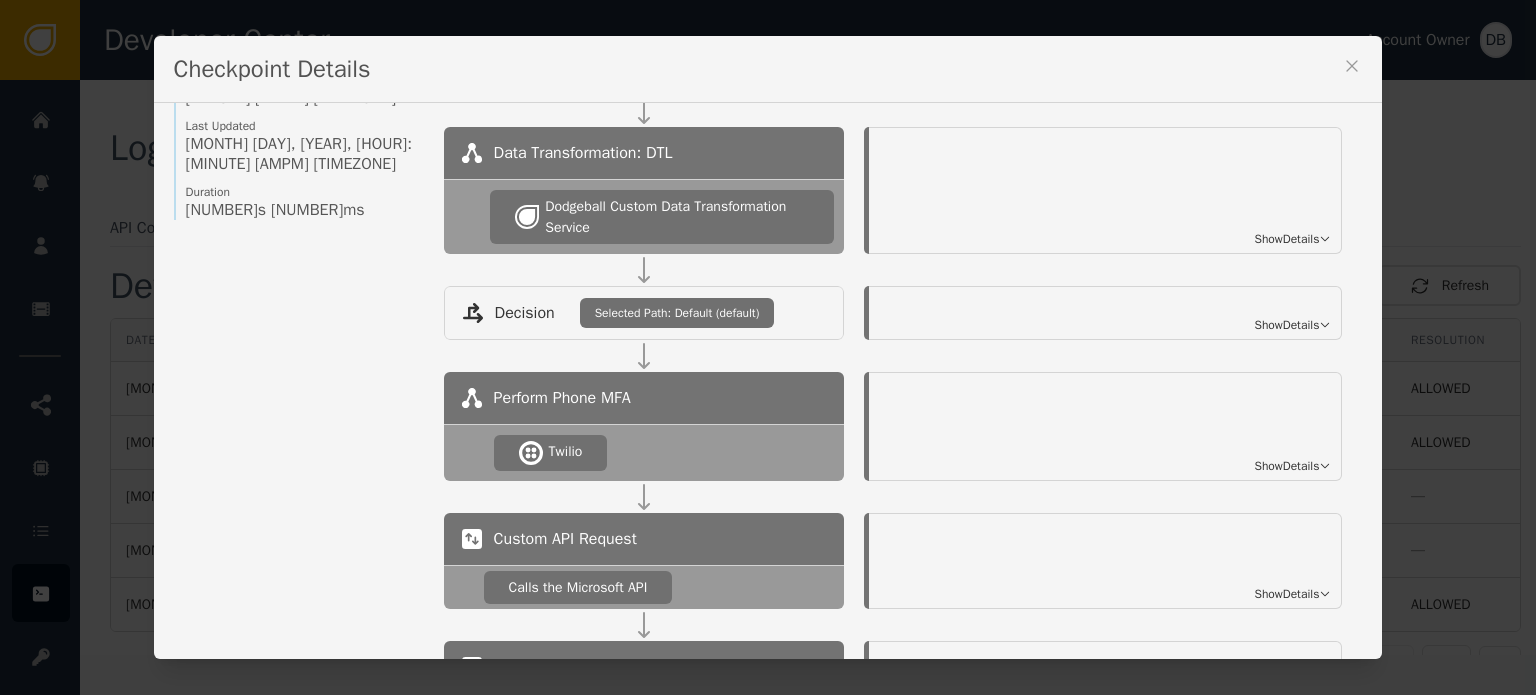 click on "Show  Details" at bounding box center (1286, 466) 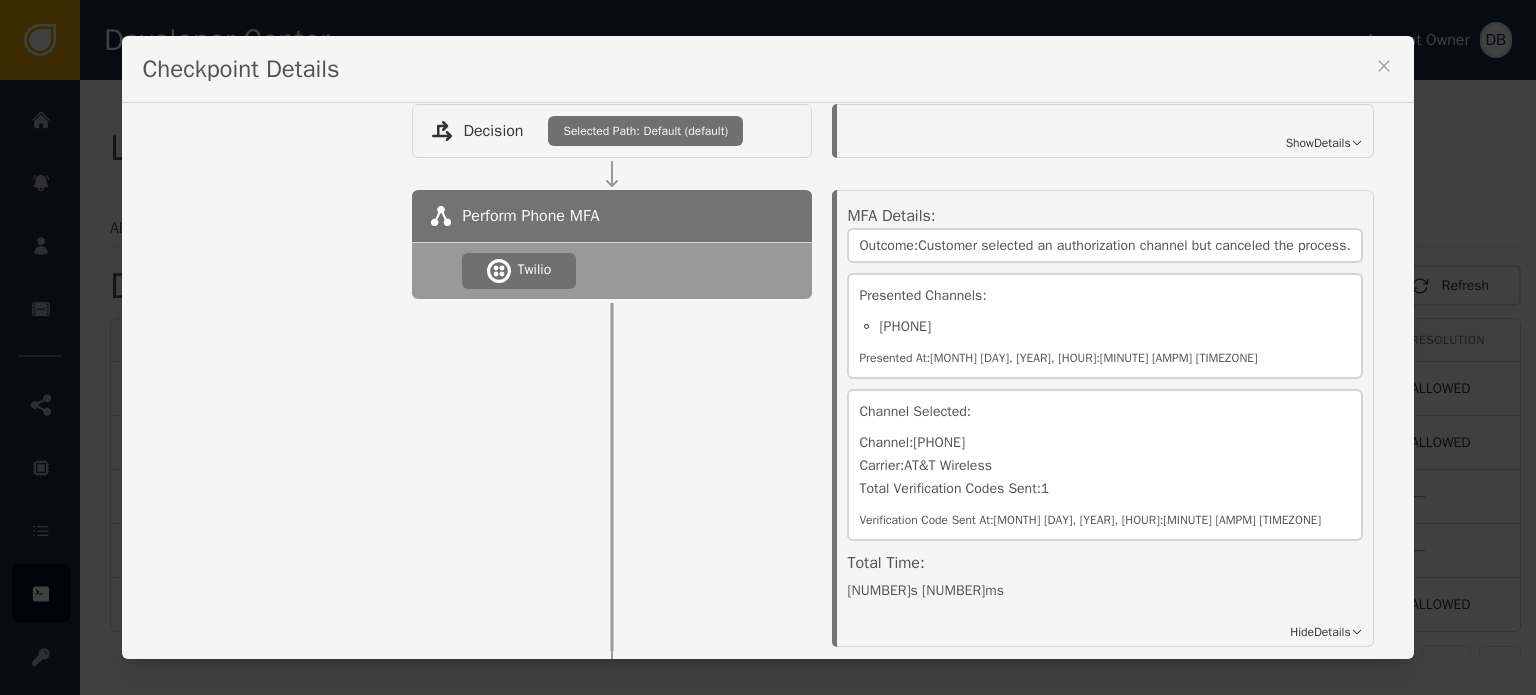 scroll, scrollTop: 460, scrollLeft: 0, axis: vertical 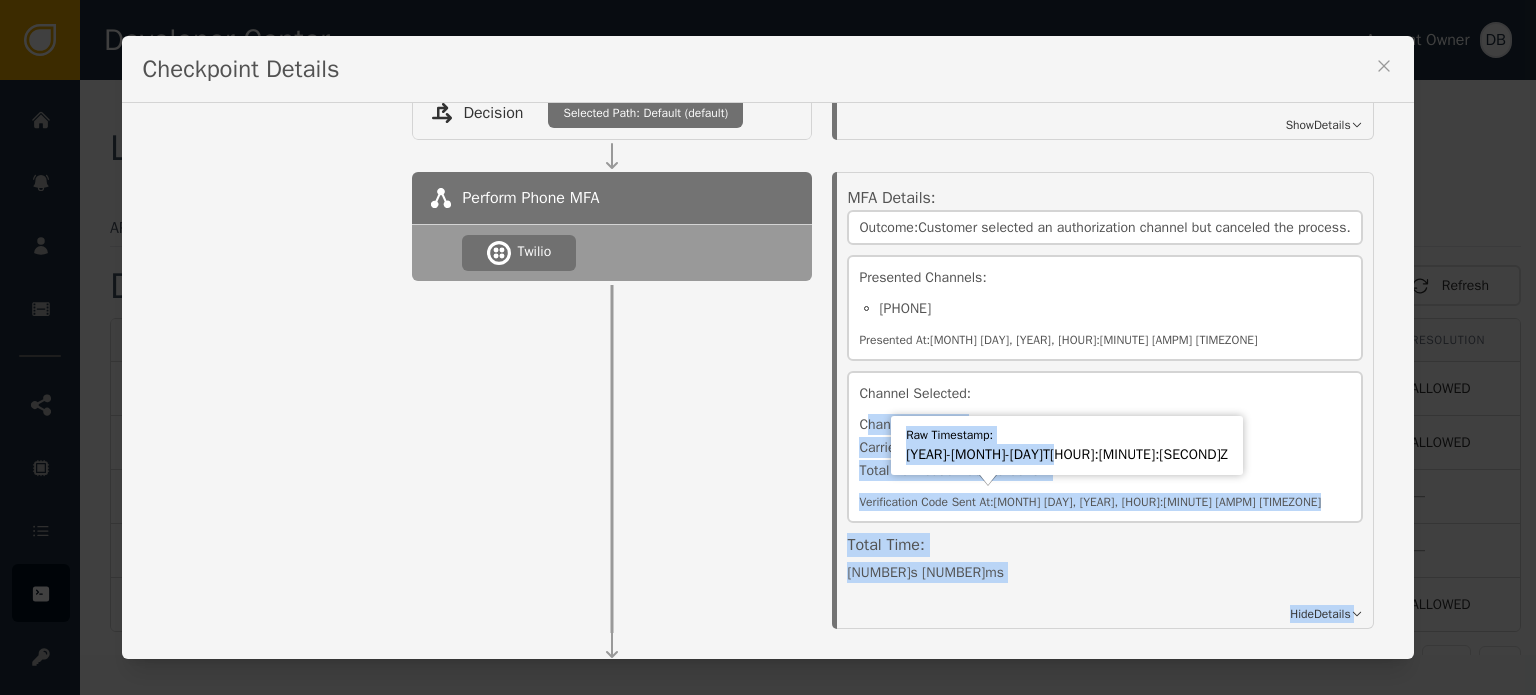 drag, startPoint x: 852, startPoint y: 427, endPoint x: 1111, endPoint y: 491, distance: 266.7902 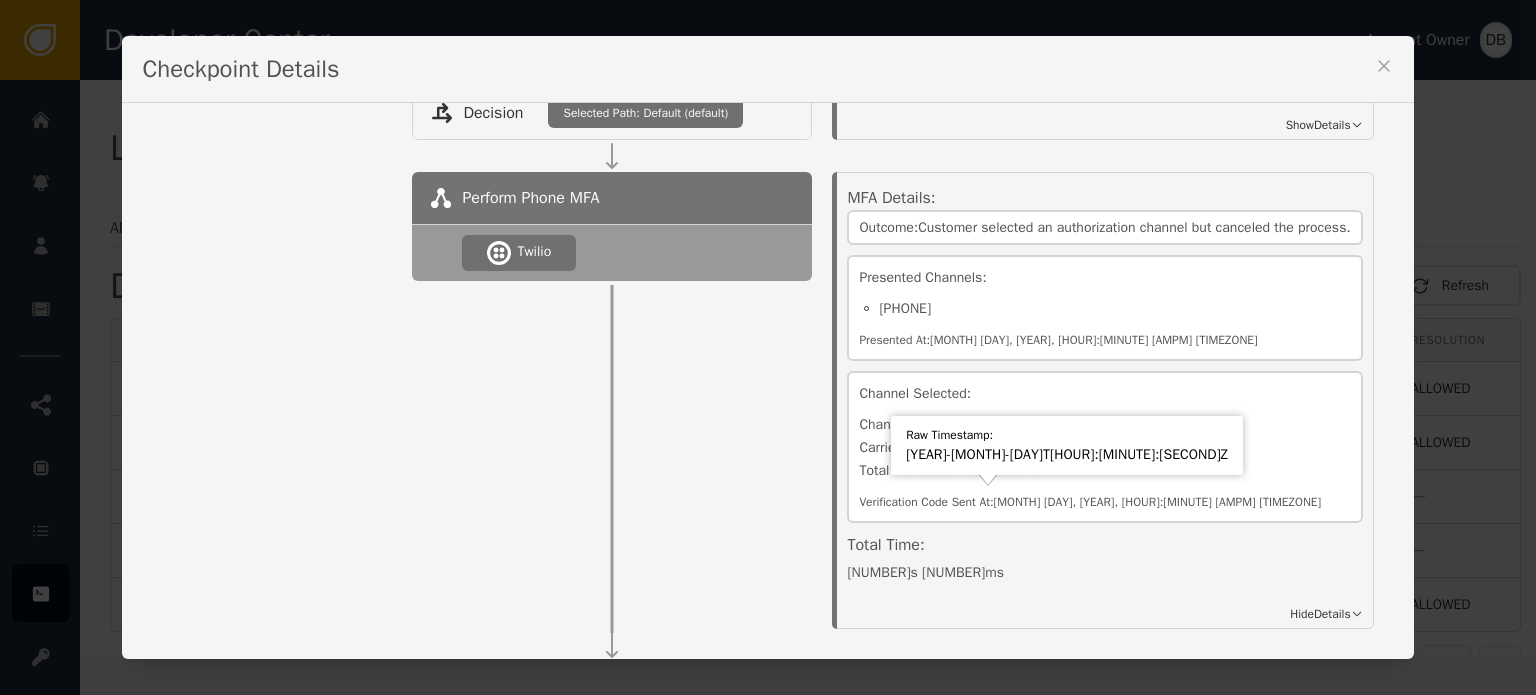 click on "Total Verification Codes Sent:  1" at bounding box center [1104, 471] 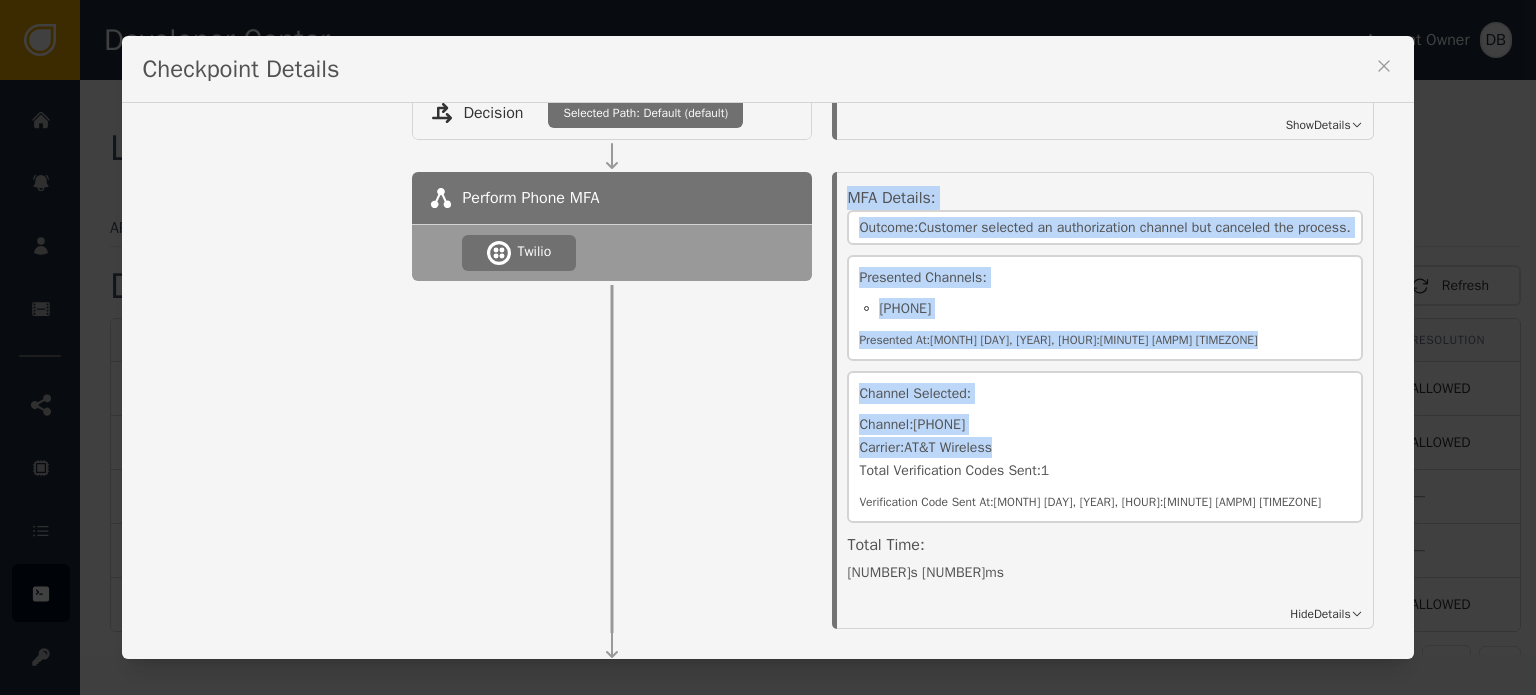 drag, startPoint x: 818, startPoint y: 411, endPoint x: 1002, endPoint y: 466, distance: 192.04427 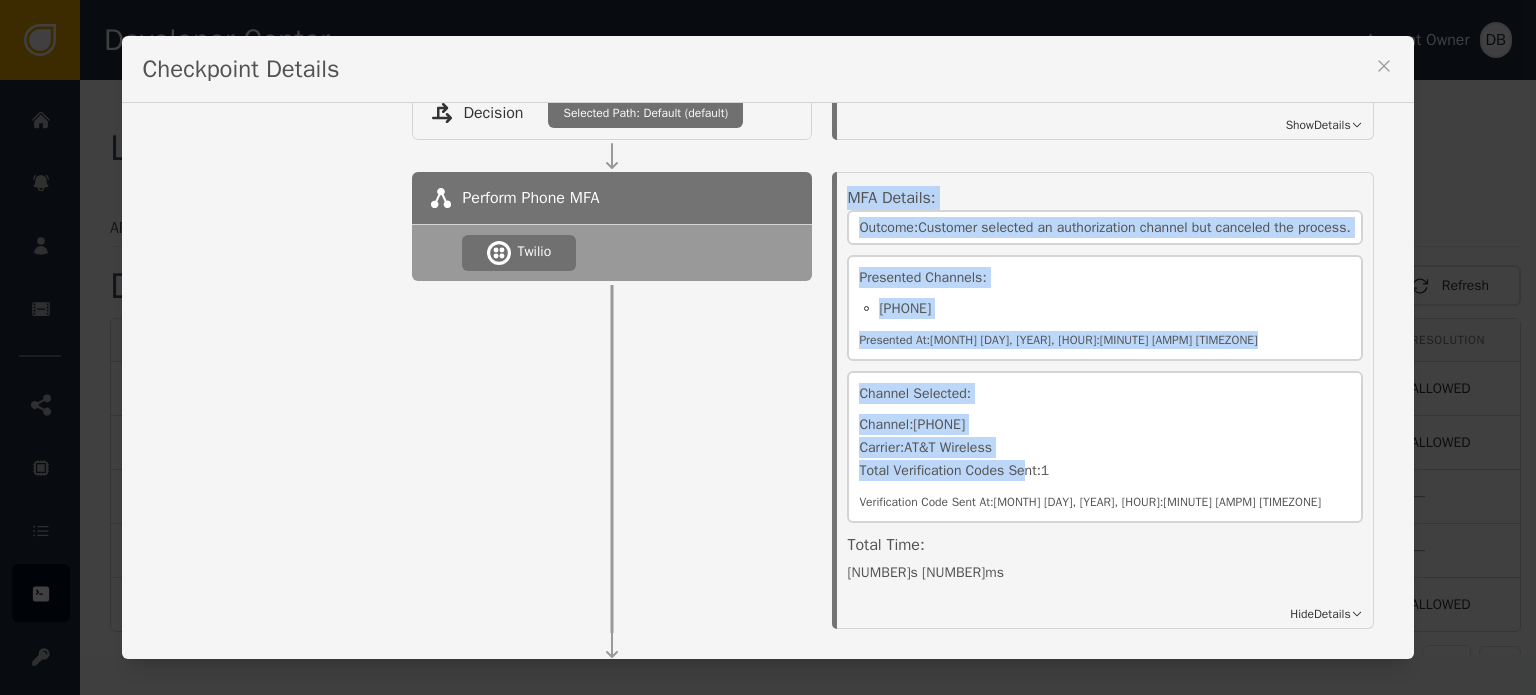 click on "Total Verification Codes Sent:  1" at bounding box center (1104, 471) 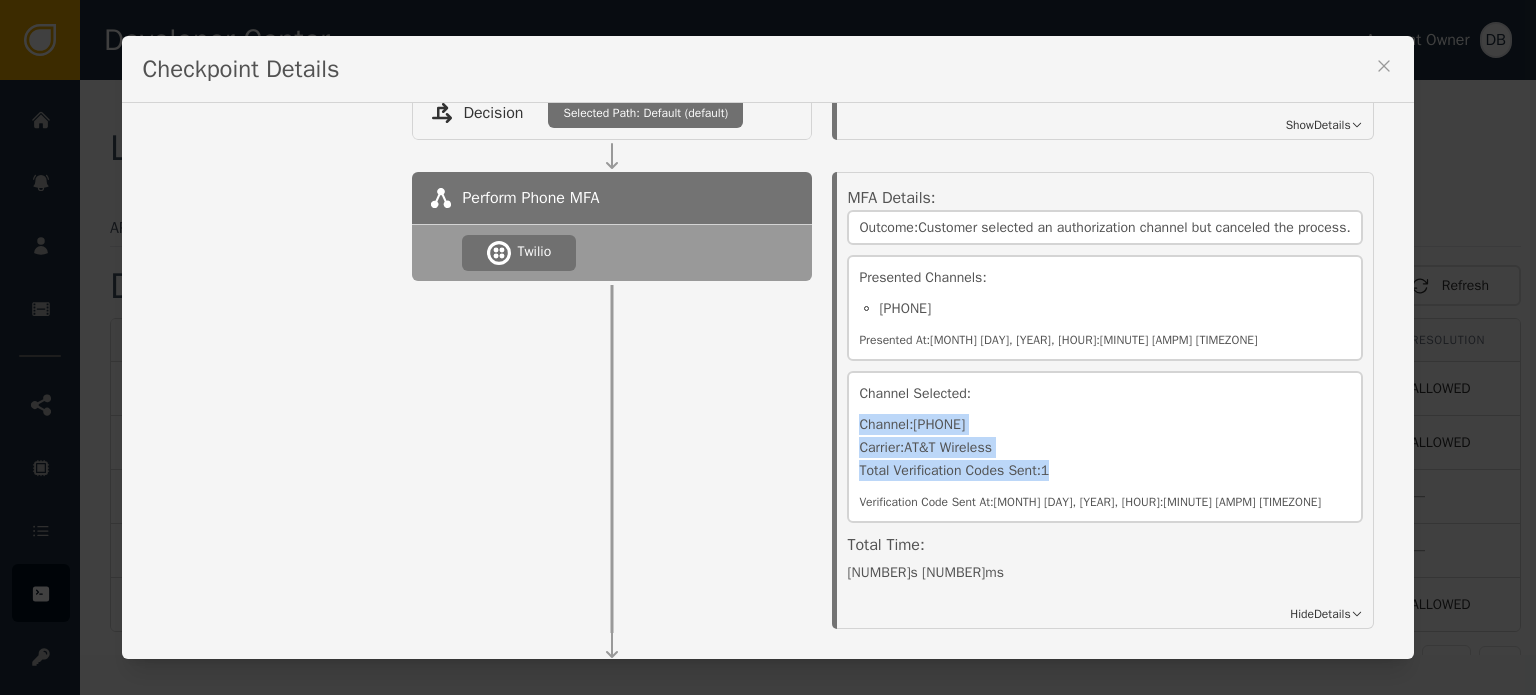 drag, startPoint x: 1037, startPoint y: 467, endPoint x: 812, endPoint y: 415, distance: 230.93073 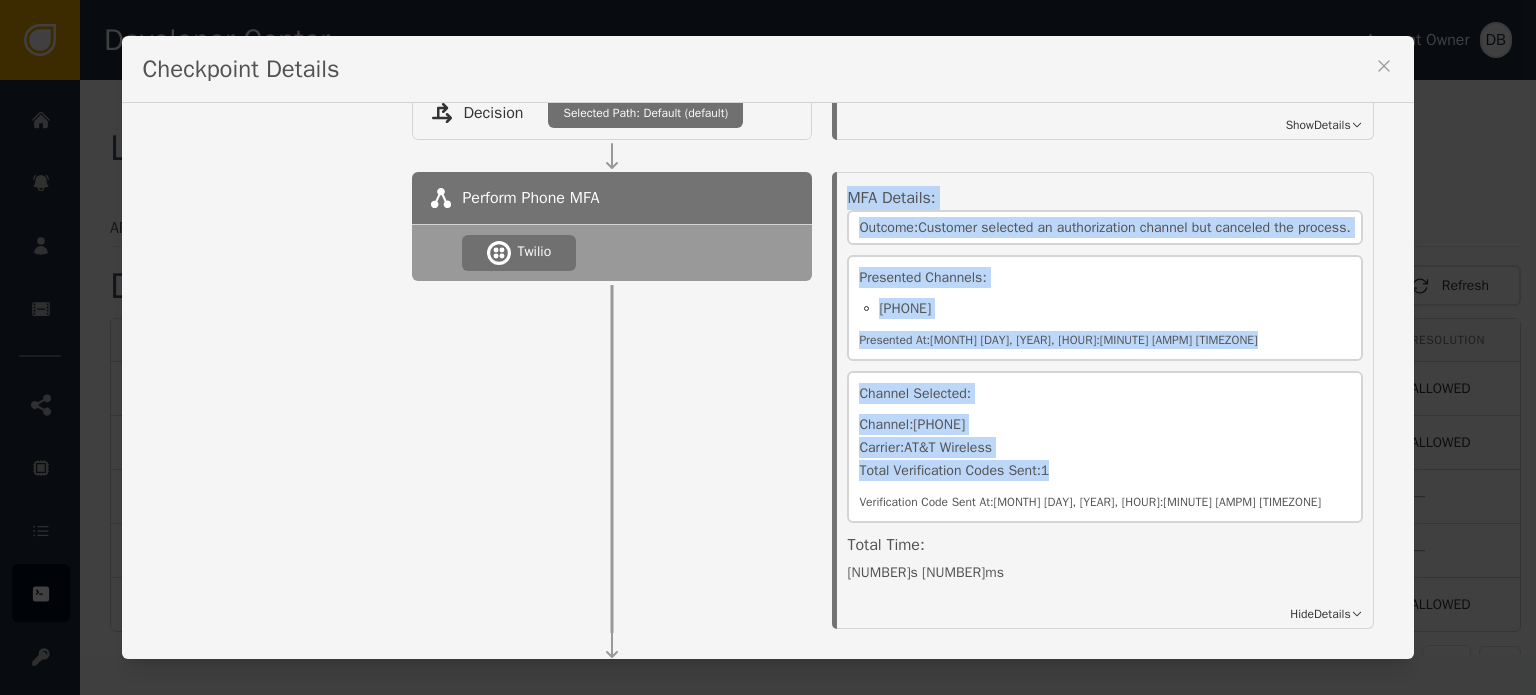 click on "MFA Details: Outcome:  Customer selected an authorization channel but canceled the process. Presented Channels: +[PHONE_NUMBER] Presented At:  [MONTH] [DAY], [YEAR], [HOUR]:[MINUTE] [AMPM] [TIMEZONE] Channel Selected: Channel:  +[PHONE_NUMBER] Carrier:  AT&T Wireless Total Verification Codes Sent:  1 Verification Code Sent At:  [MONTH] [DAY], [YEAR], [HOUR]:[MINUTE] [AMPM] [TIMEZONE] Total Time: [NUMBER]s [NUMBER]ms  Hide  Details" at bounding box center (1102, 400) 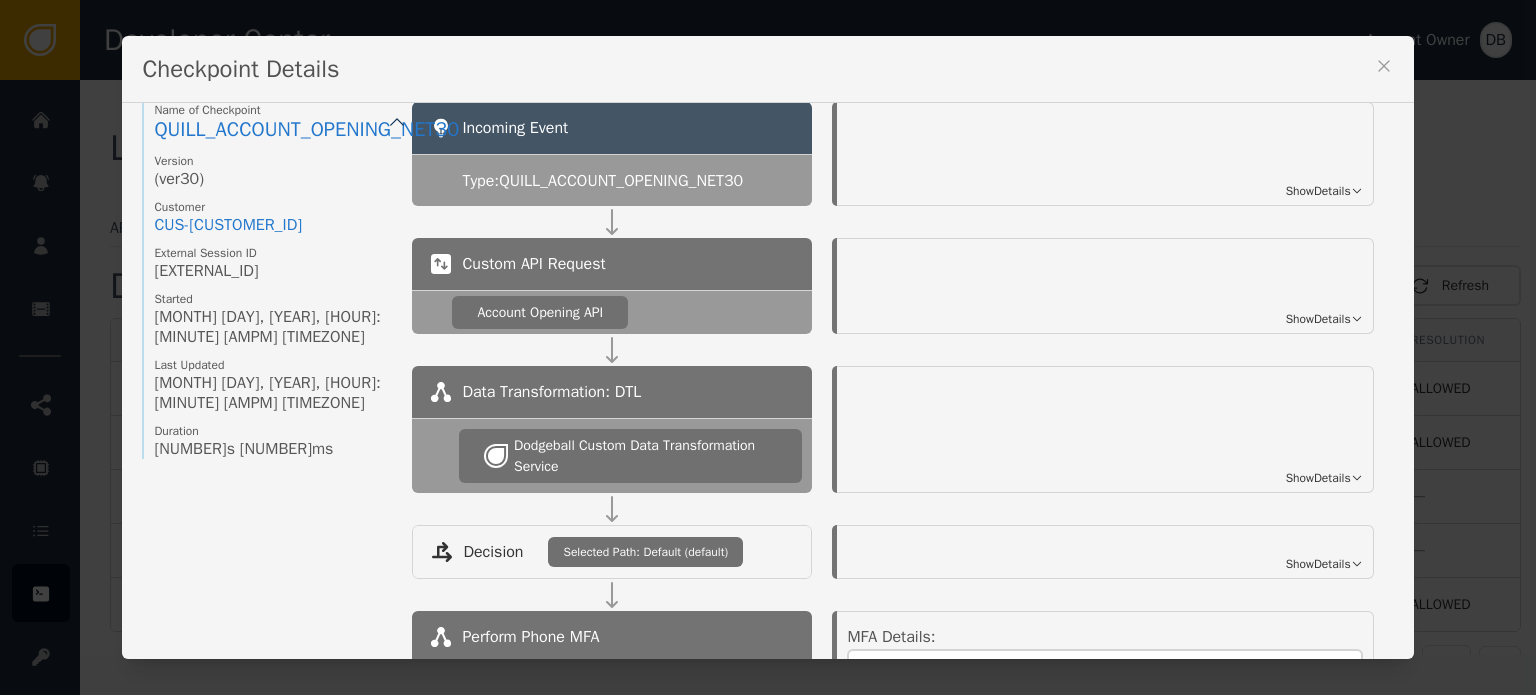 scroll, scrollTop: 0, scrollLeft: 0, axis: both 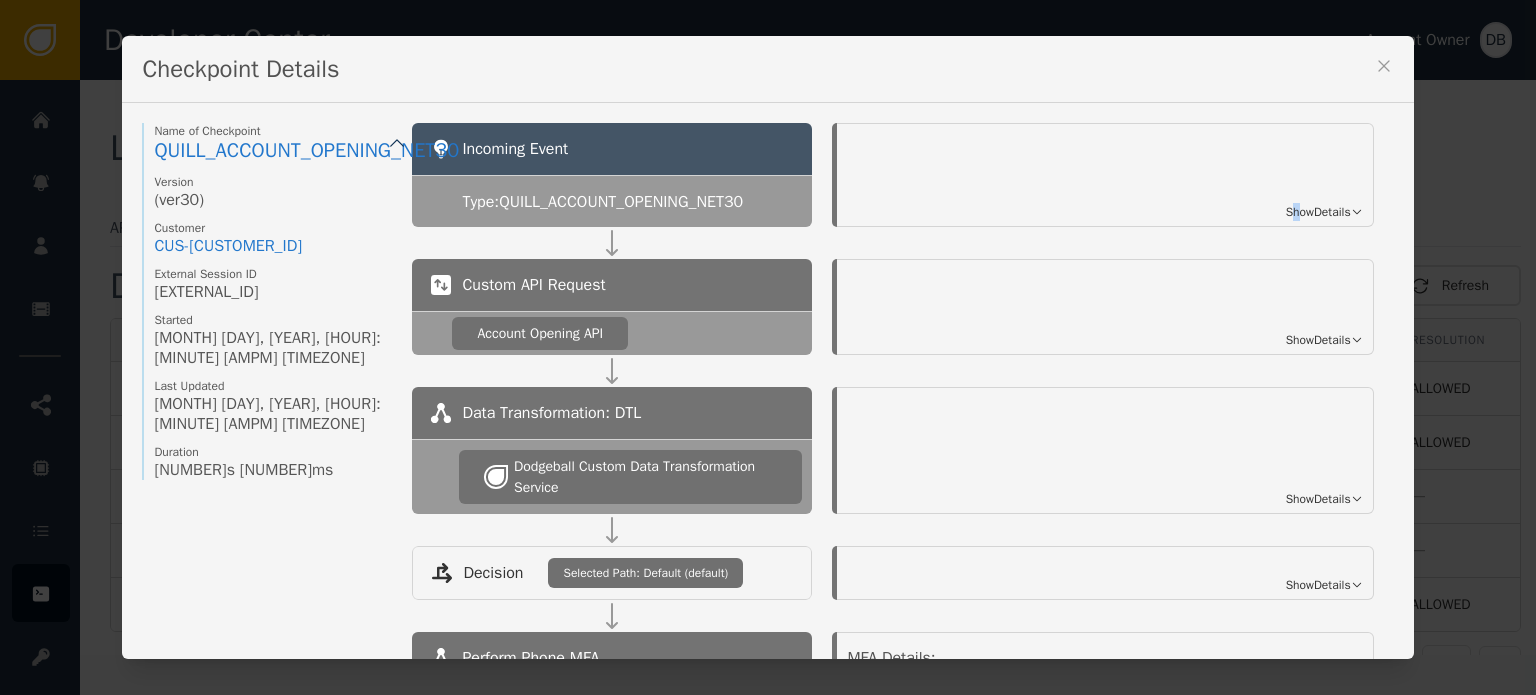 click on "Show  Details" at bounding box center (1105, 175) 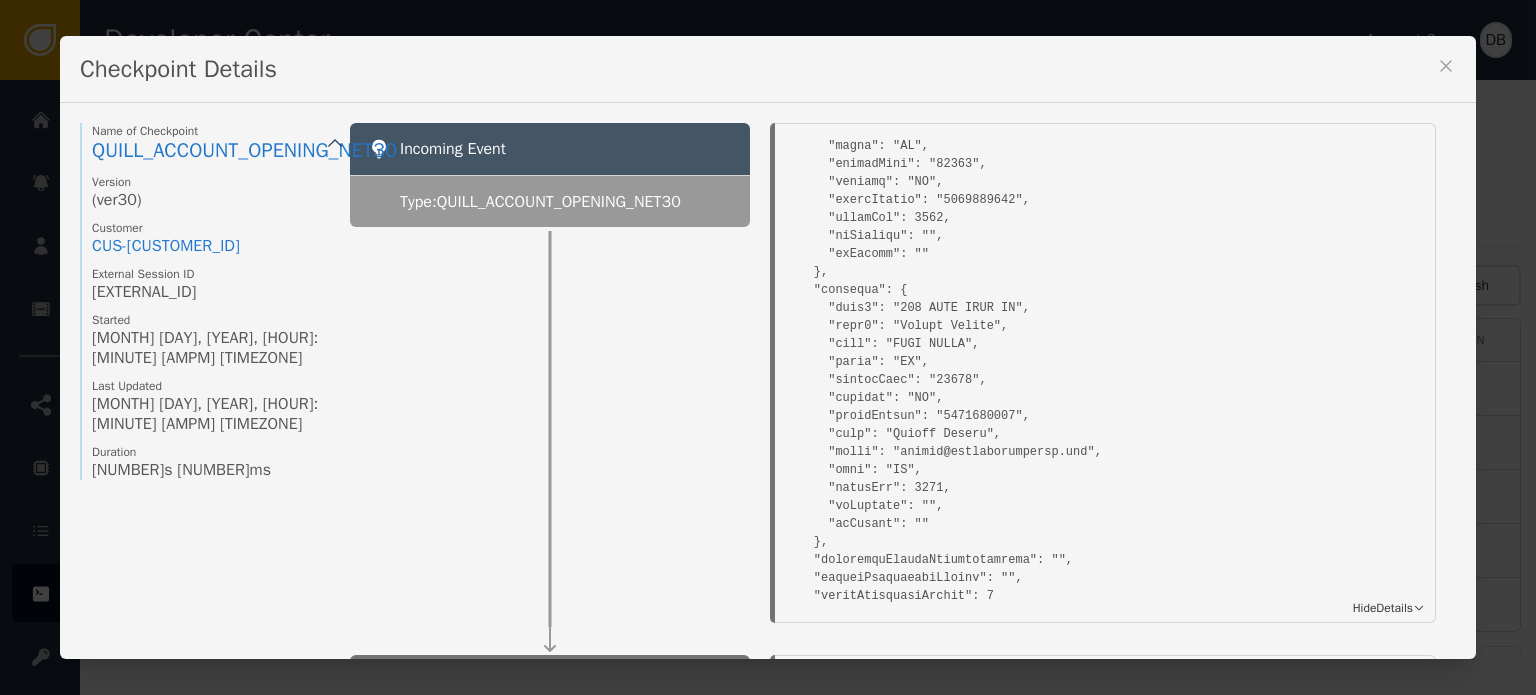 scroll, scrollTop: 1600, scrollLeft: 0, axis: vertical 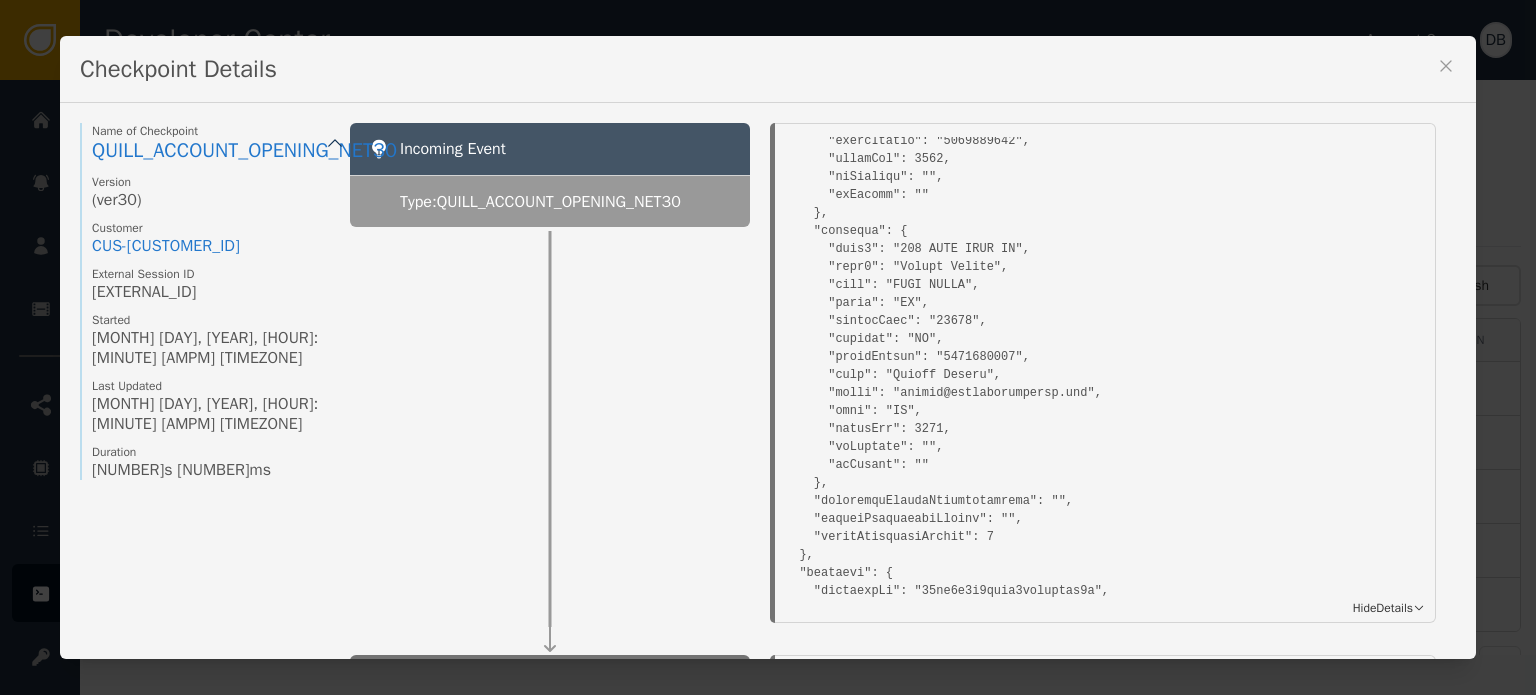 drag, startPoint x: 1442, startPoint y: 70, endPoint x: 1424, endPoint y: 80, distance: 20.59126 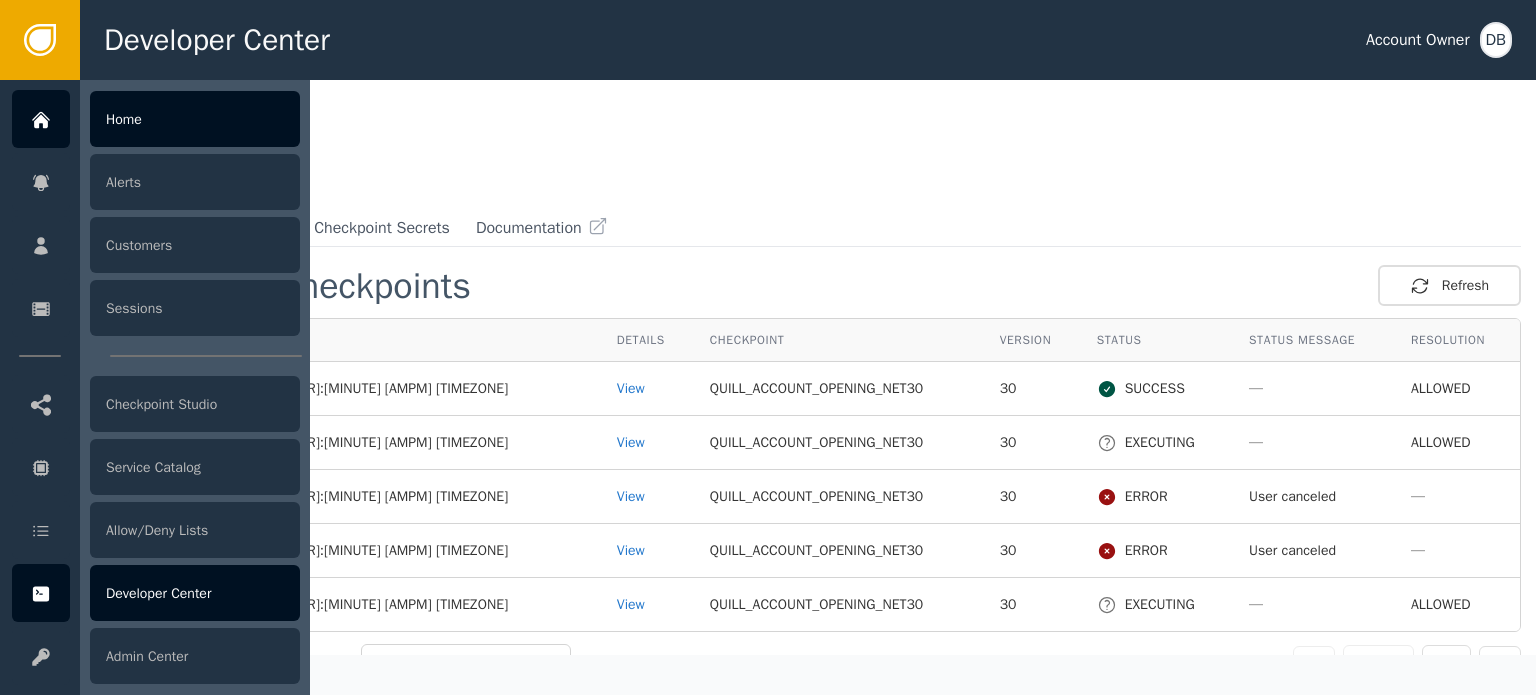 click 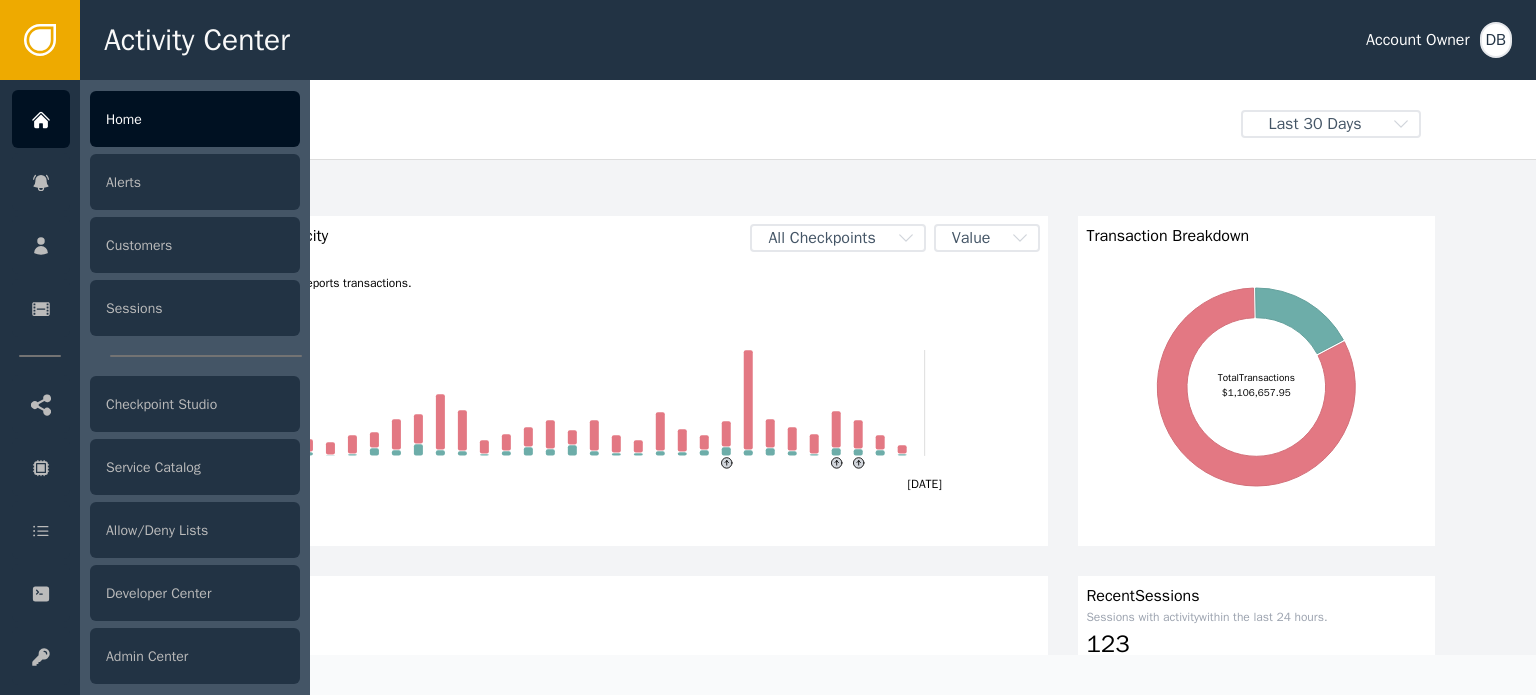 click at bounding box center [195, 387] 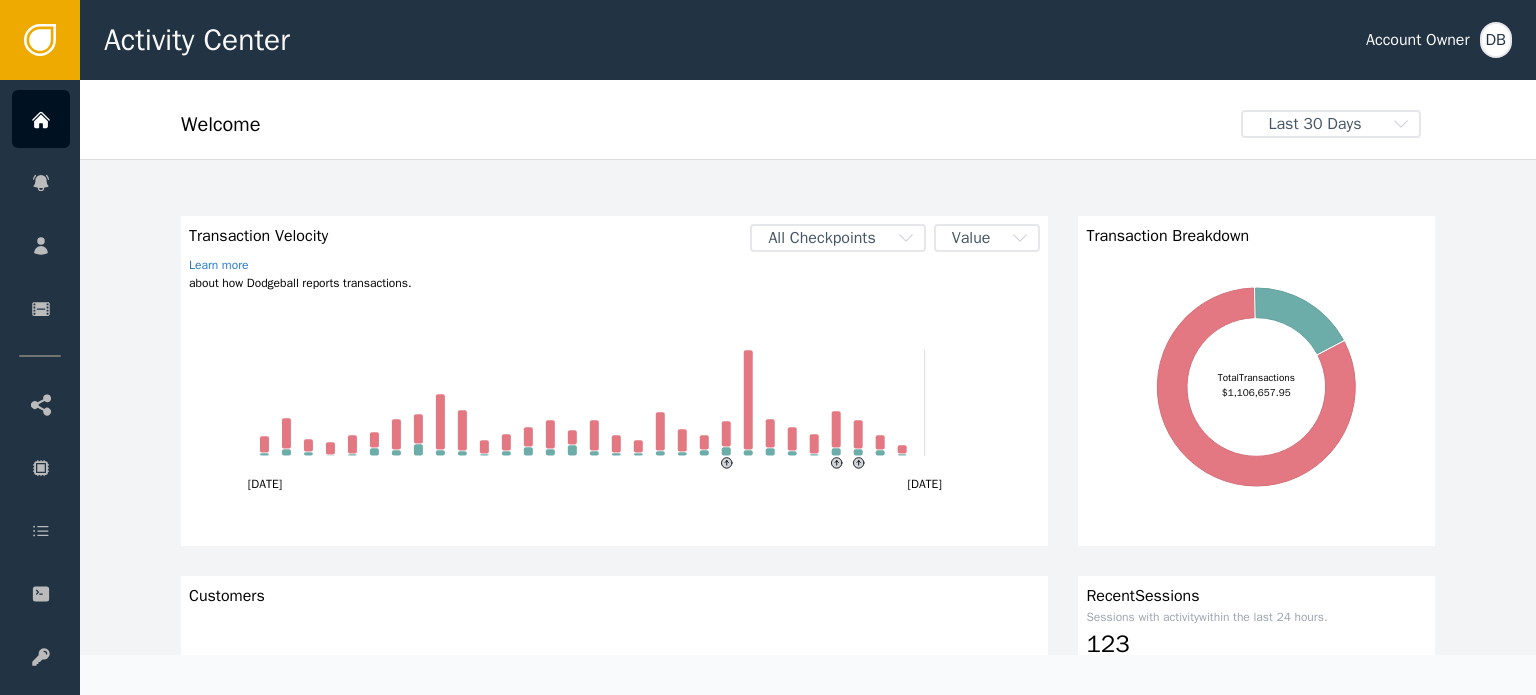 click on "Transaction Velocity Learn more  about how Dodgeball reports transactions. All Checkpoints Value 2025-07-09 New versions published QUILL_BUSINESS_VALIDATION: v1  SA_DIGITAL_ENROLLMENT: v2,v3,v4  New versions published QUILL_BUSINESS_VALIDATION: v2  SA_DIGITAL_ENROLLMENT: v5  New versions published QUILL_BUSINESS_VALIDATION: v3  SA_DIGITAL_ENROLLMENT: v6  2025-08-08 Transaction Breakdown Total  Transactions $[AMOUNT] Customers 2025-07-09 2025-08-08 Recent  Sessions Sessions with activity  within the last 24 hours. 123 Compared to the previous 24 hours 40   Recent  Transactions Approved transactions  within the last 24 hours. $[AMOUNT] Compared to the previous 24 hours $[AMOUNT] Checkpoint Activity All Checkpoints 2025-07-09 New versions published QUILL_BUSINESS_VALIDATION: v1  SA_DIGITAL_ENROLLMENT: v2,v3,v4  New versions published QUILL_BUSINESS_VALIDATION: v2  SA_DIGITAL_ENROLLMENT: v5  New versions published QUILL_BUSINESS_VALIDATION: v3  SA_DIGITAL_ENROLLMENT: v6  2025-08-08 Checkpoint Outcomes Total" at bounding box center [808, 928] 